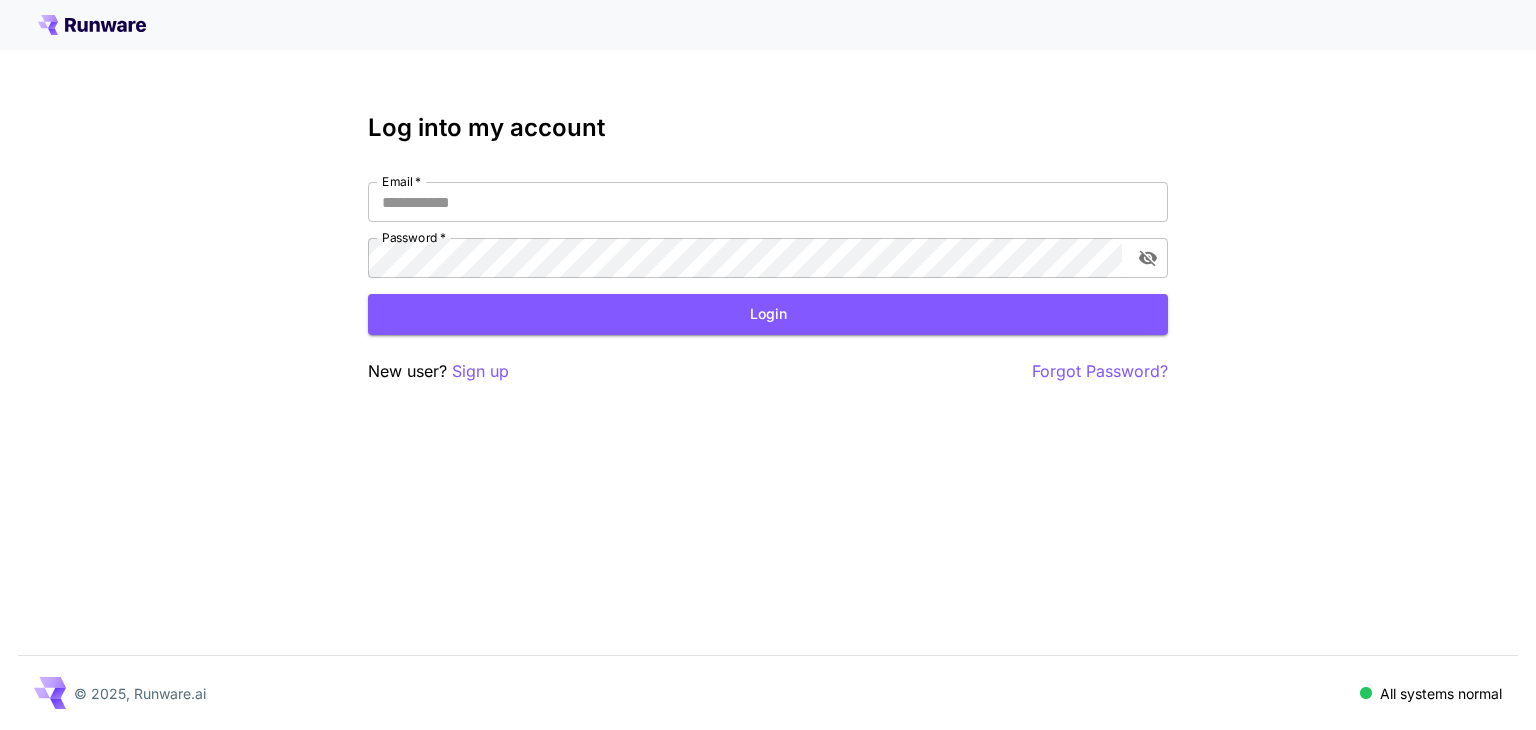 scroll, scrollTop: 0, scrollLeft: 0, axis: both 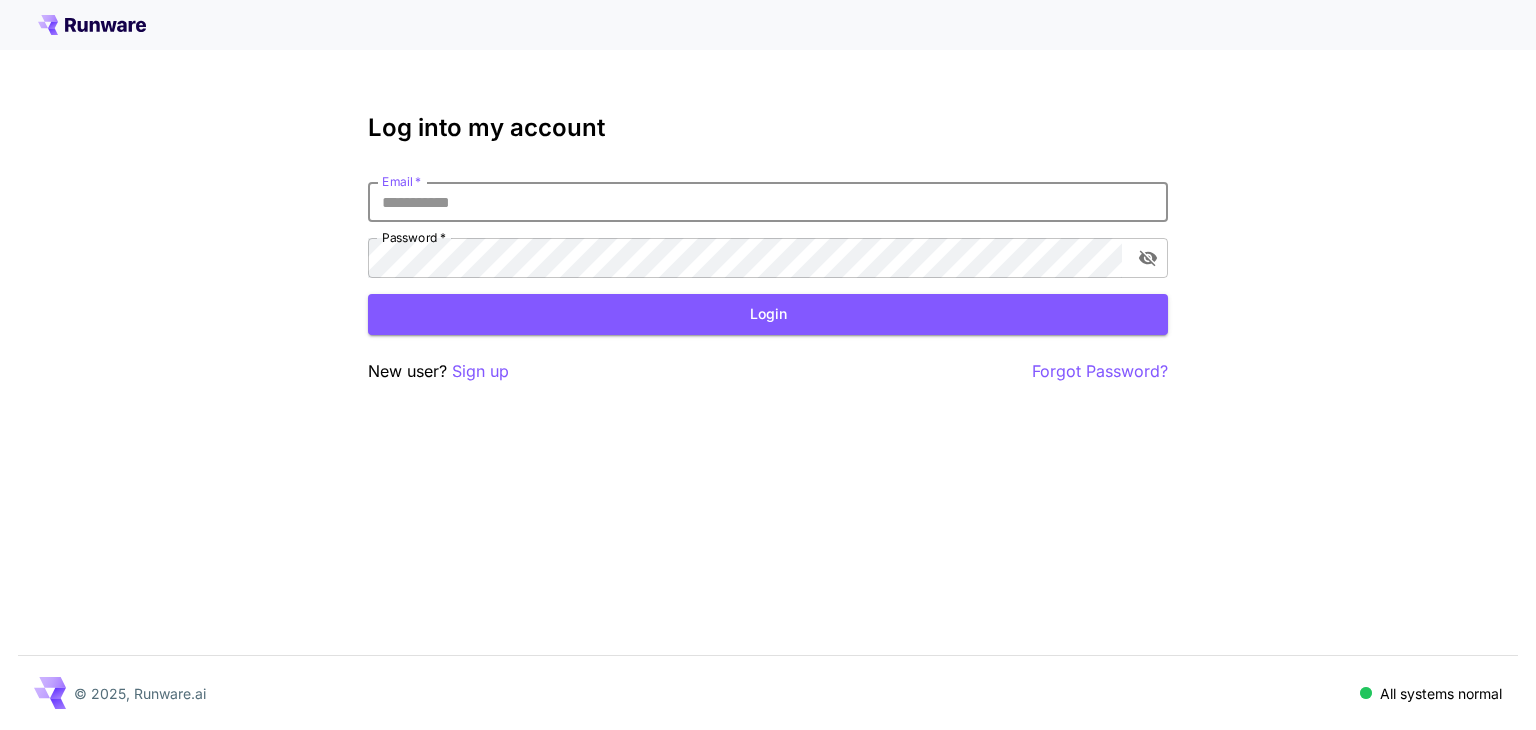 click on "Email   *" at bounding box center [768, 202] 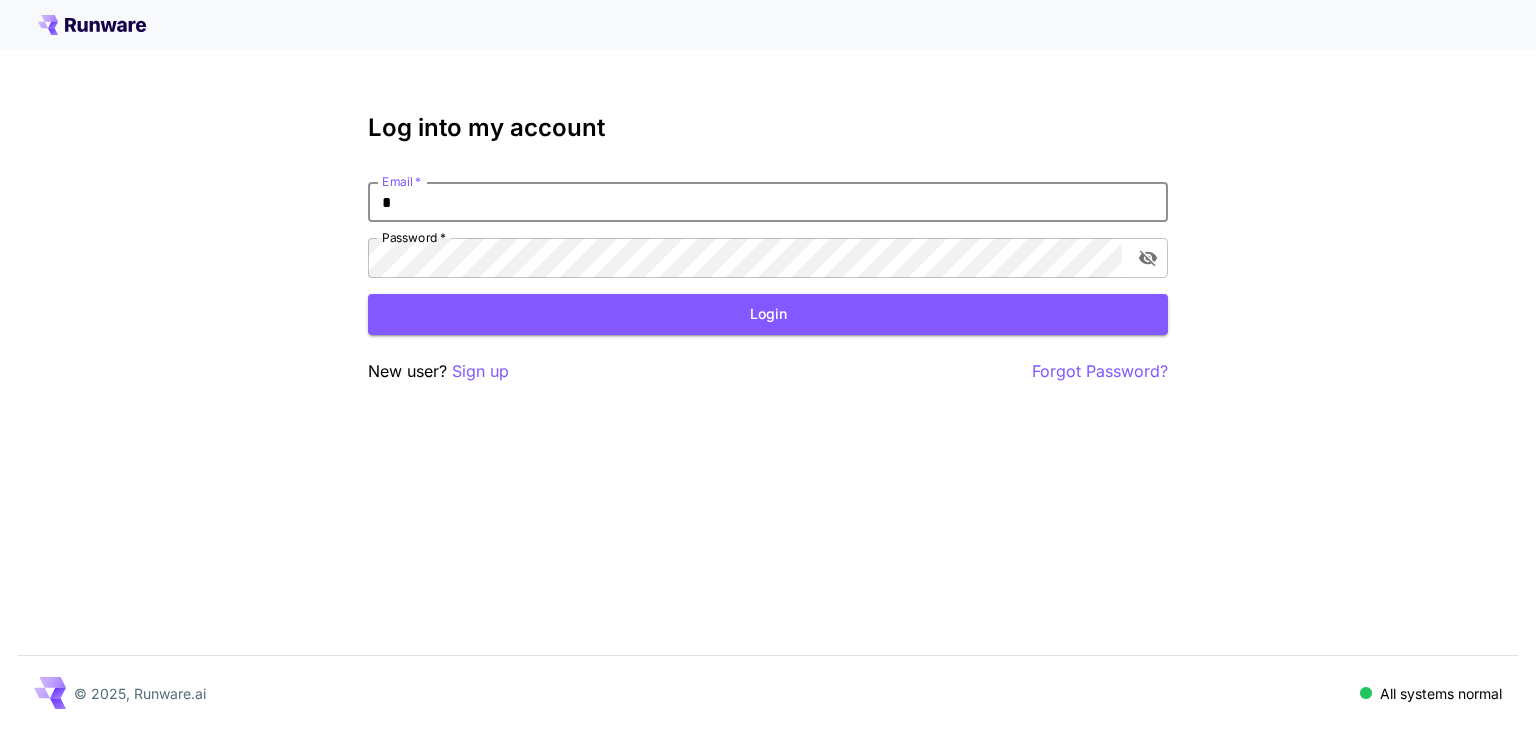 type on "*" 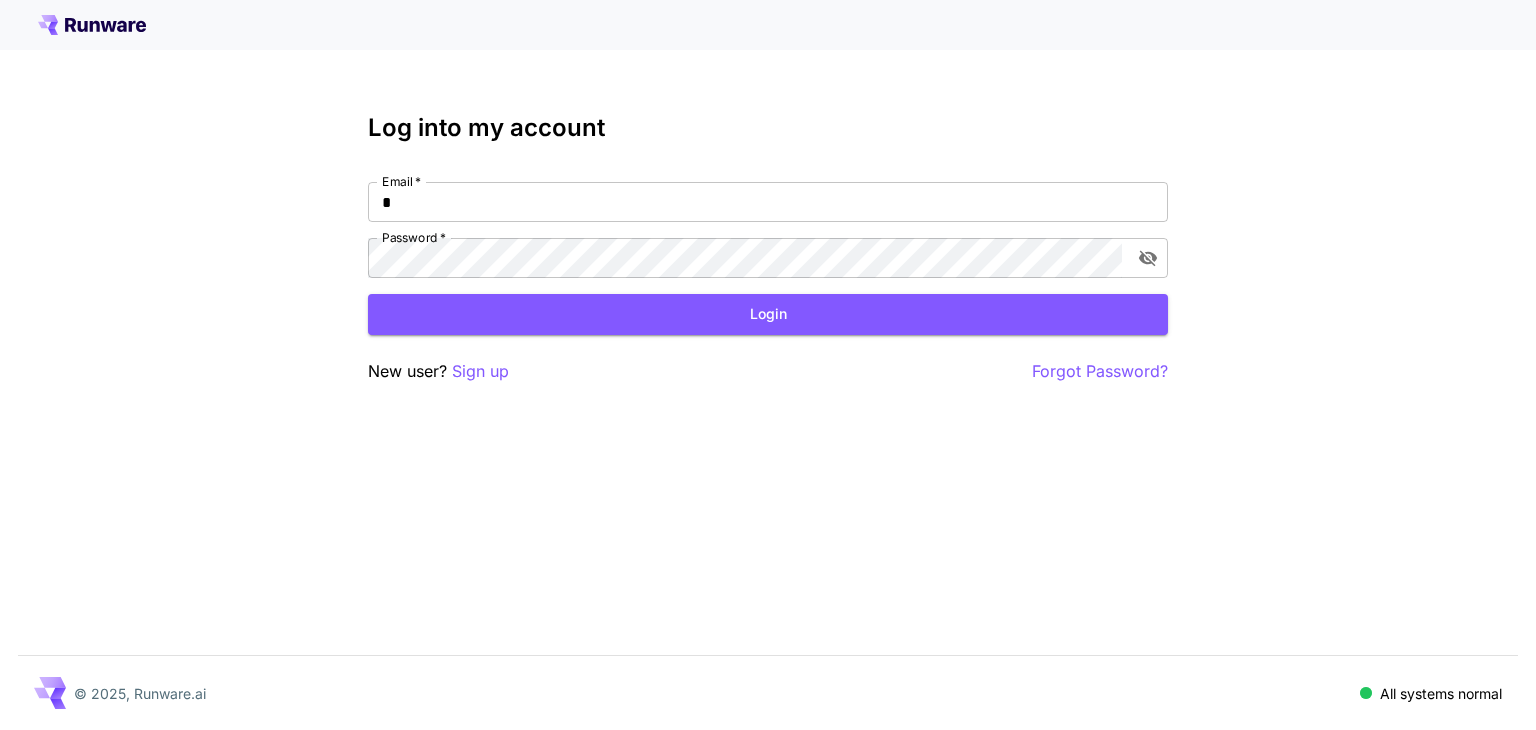 click on "Log into my account" at bounding box center [768, 128] 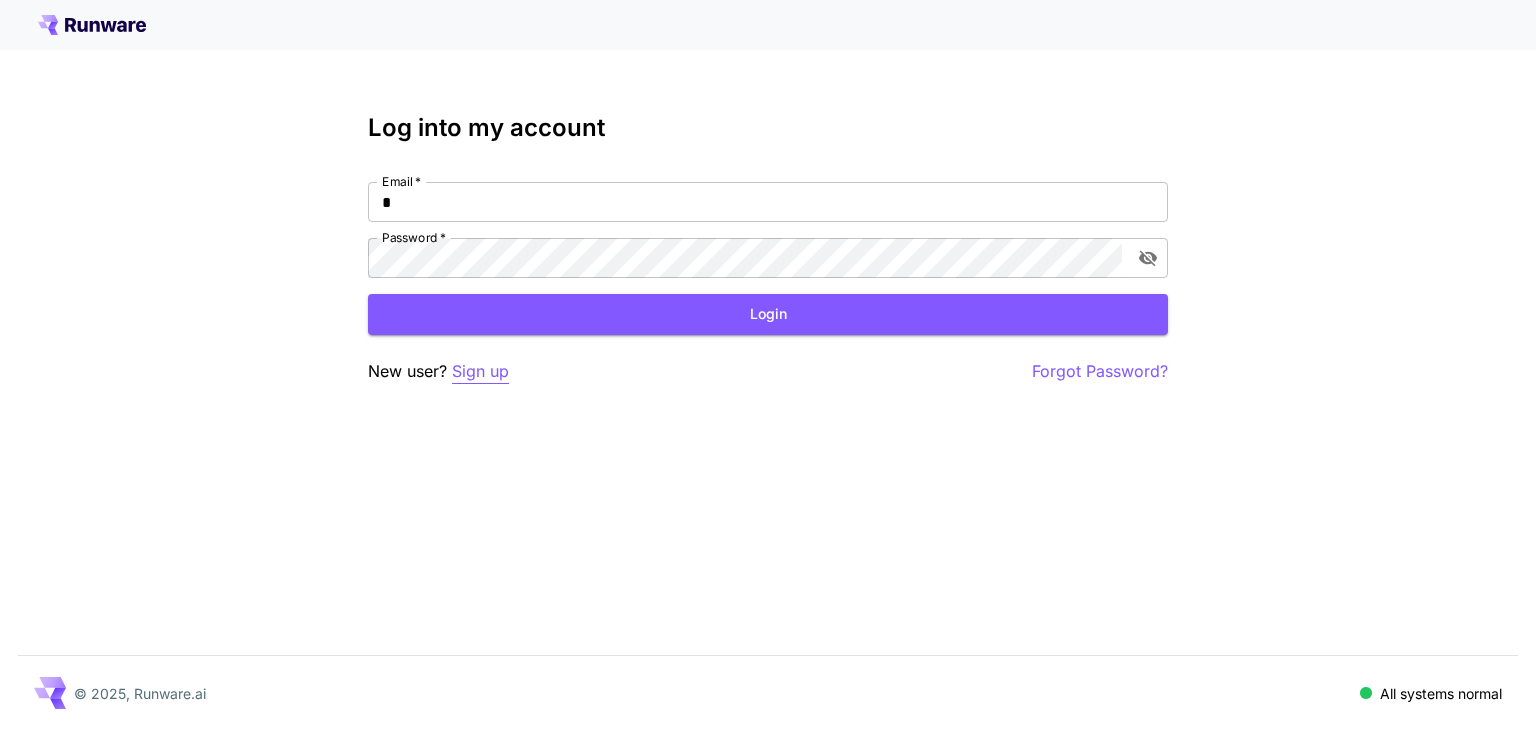 click on "Sign up" at bounding box center (480, 371) 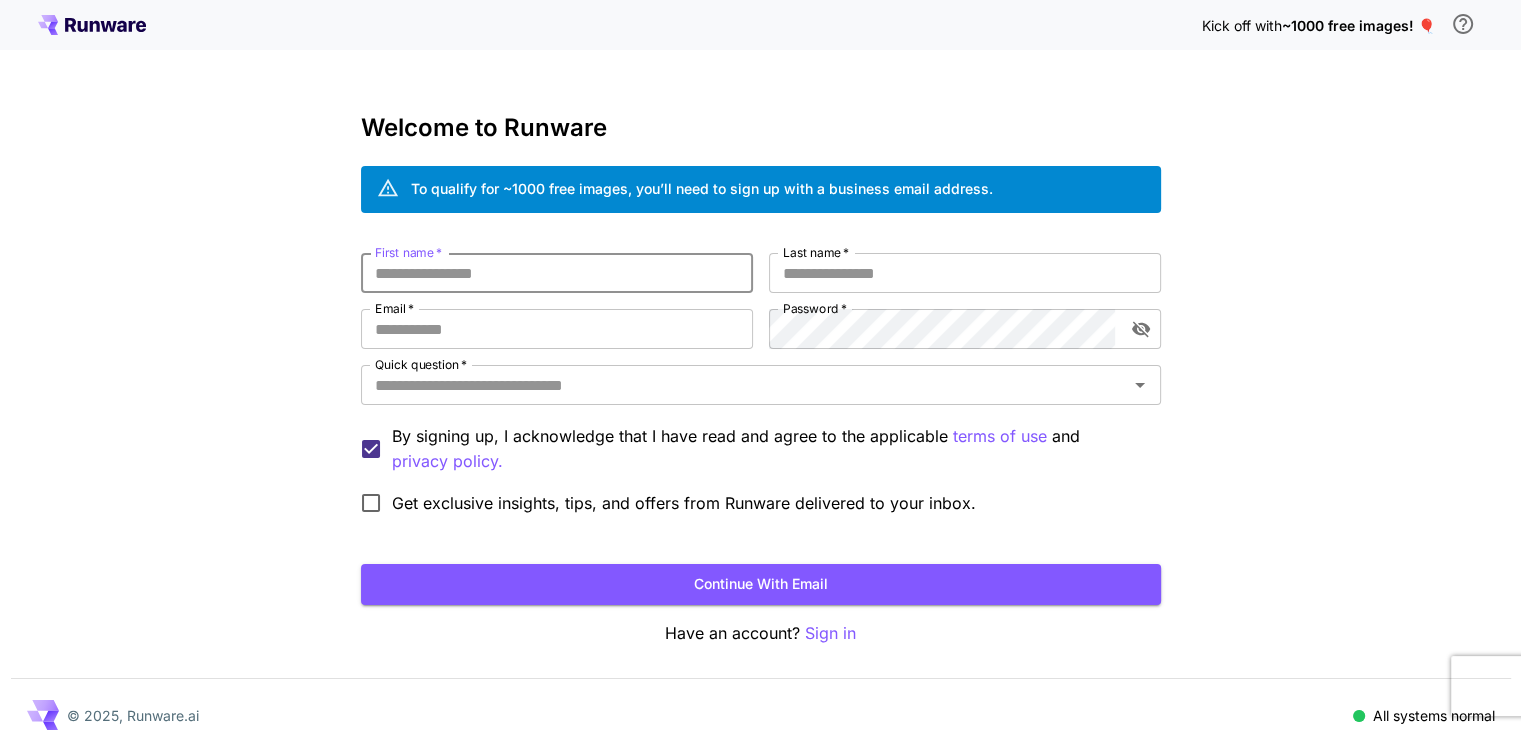 click on "First name   *" at bounding box center (557, 273) 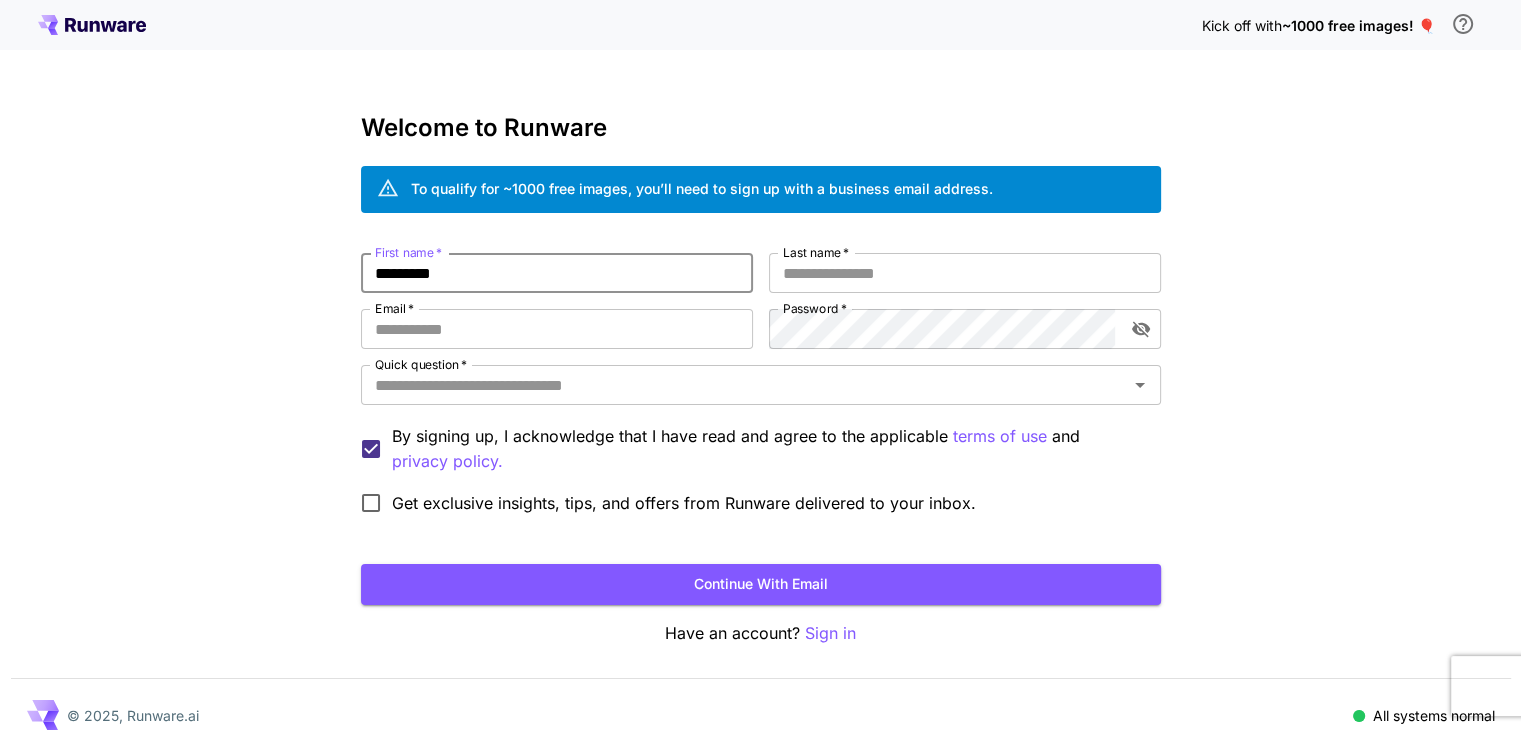 type on "********" 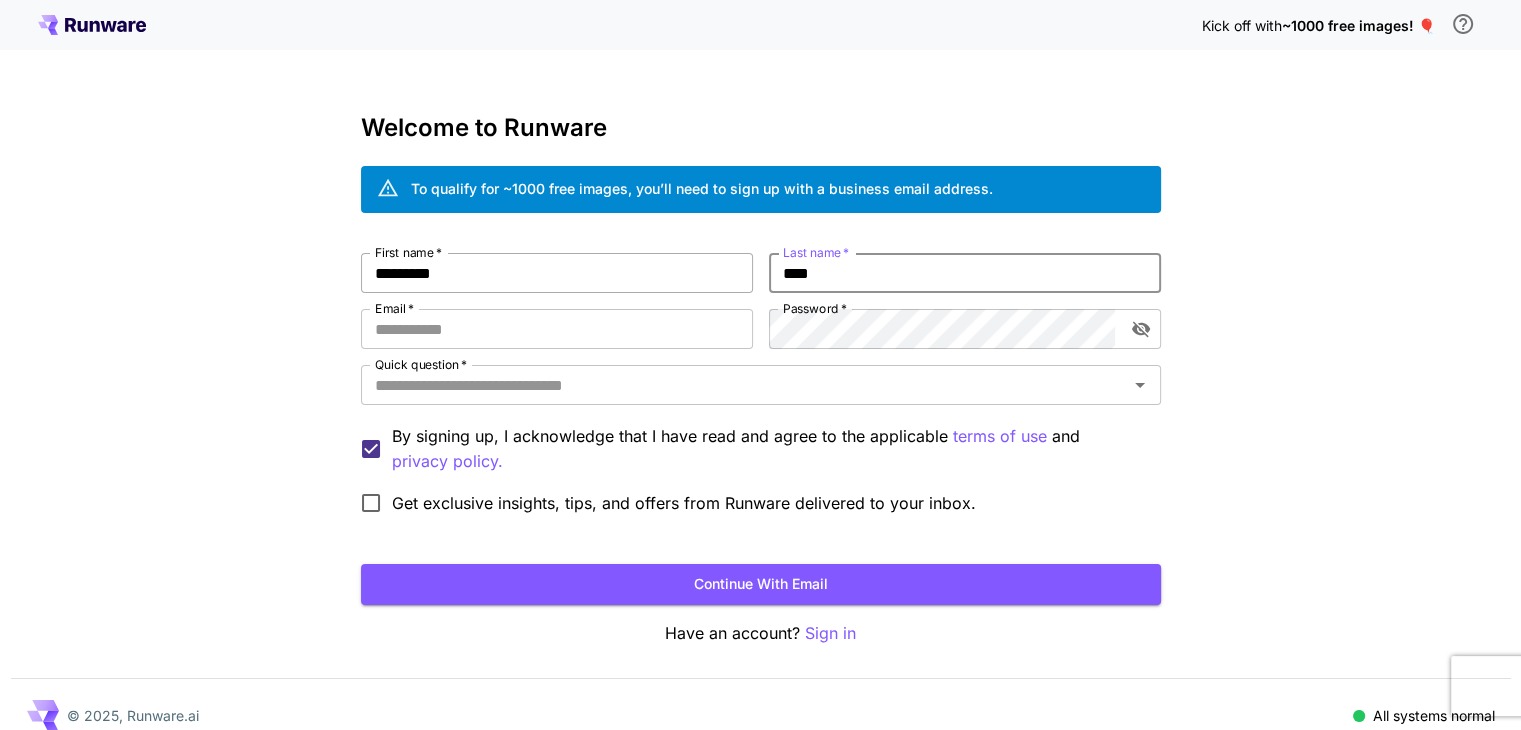 type on "****" 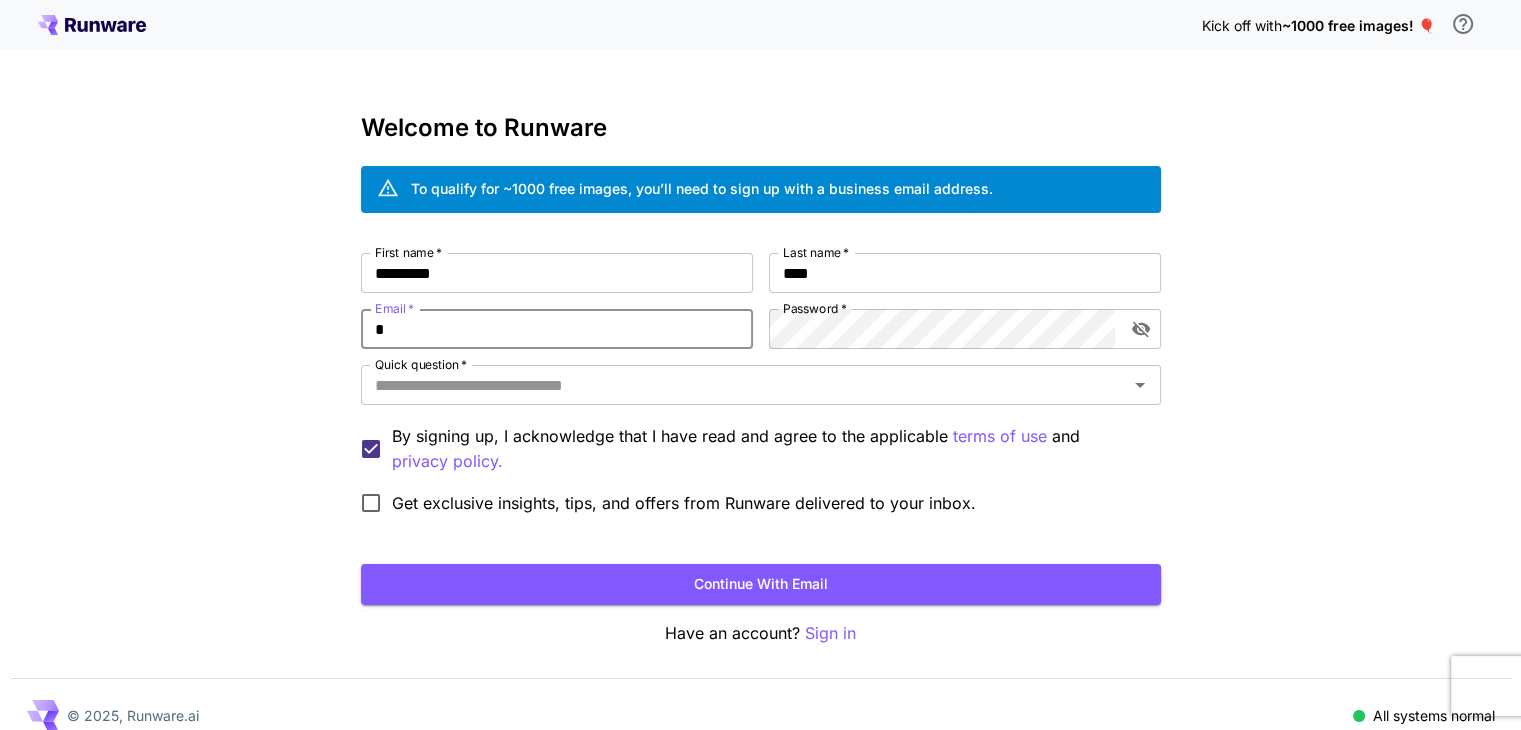 type on "**********" 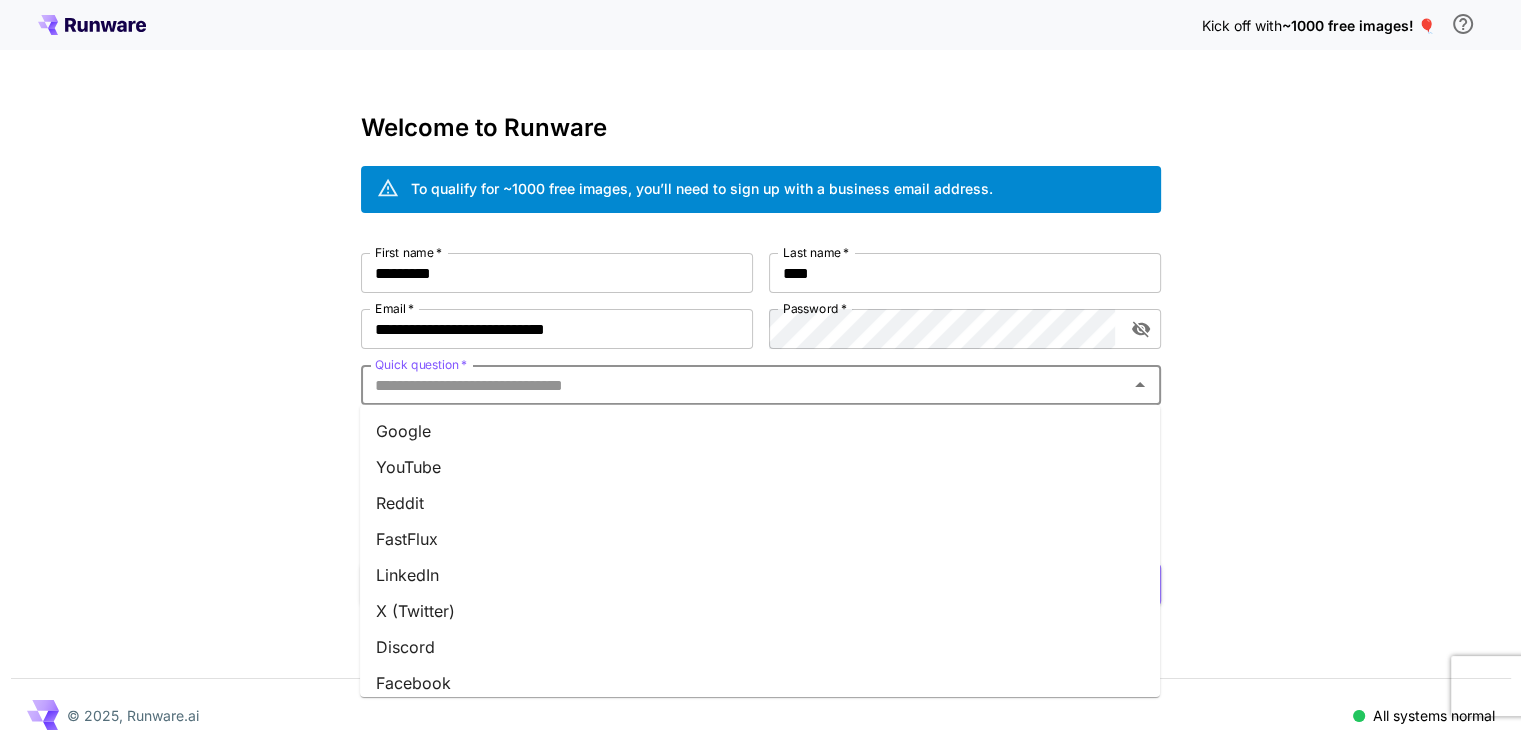 drag, startPoint x: 747, startPoint y: 385, endPoint x: 707, endPoint y: 469, distance: 93.03763 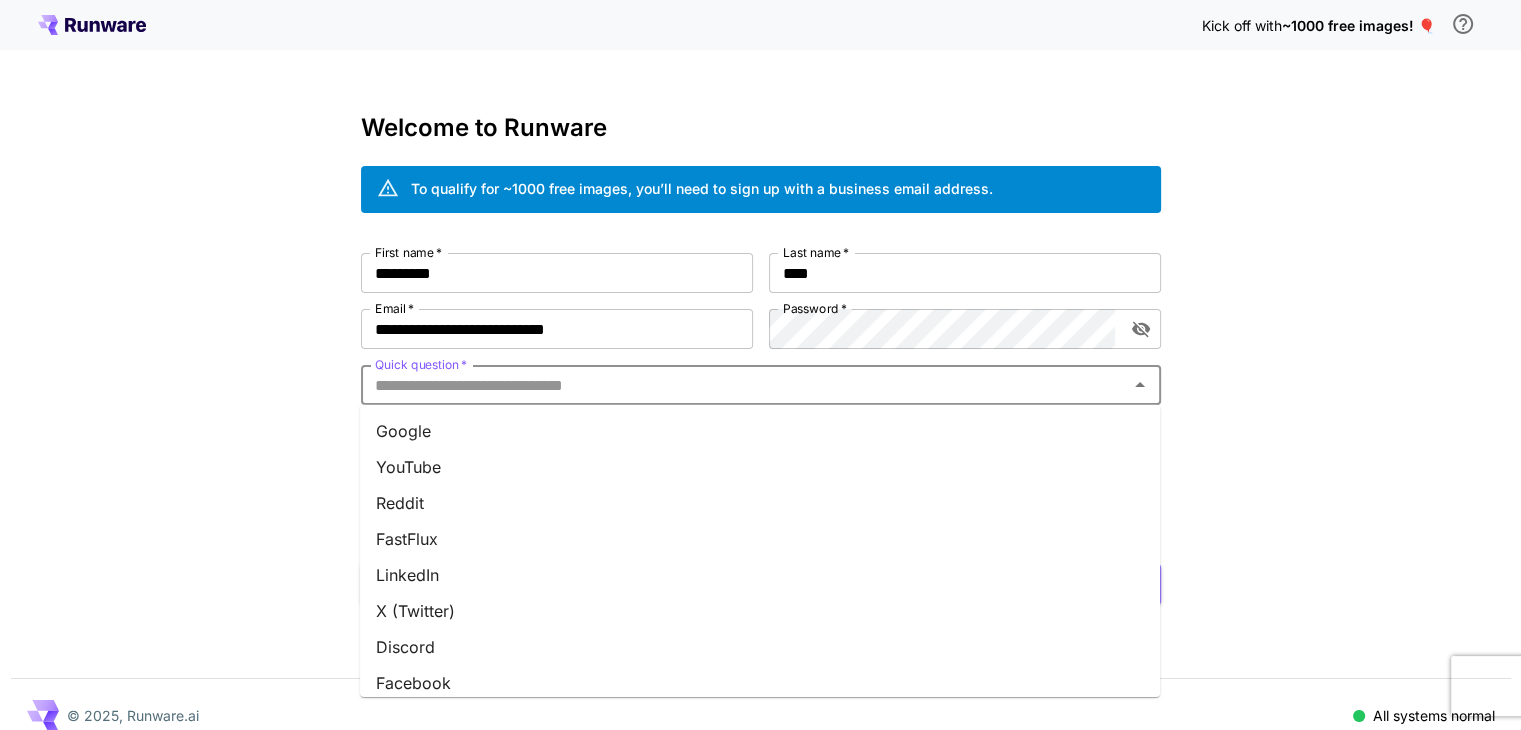 click on "Kick off with  ~1000 free images! 🎈 Welcome to Runware To qualify for ~1000 free images, you’ll need to sign up with a business email address. First name   * [FIRST] First name   * Last name   * [LAST] Last name   * [EMAIL] Email   * Password   * Password   * Quick question   * [TEXT] Quick question   * By signing up, I acknowledge that I have read and agree to the applicable   terms of use     and   privacy policy.   Get exclusive insights, tips, and offers from Runware delivered to your inbox. Continue with email Have an account?   Sign in © 2025, Runware.ai All systems normal
Google YouTube Reddit FastFlux LinkedIn X (Twitter) Discord Facebook Instagram TikTok Telegram Word of mouth At an event Team invite Other" at bounding box center (760, 451) 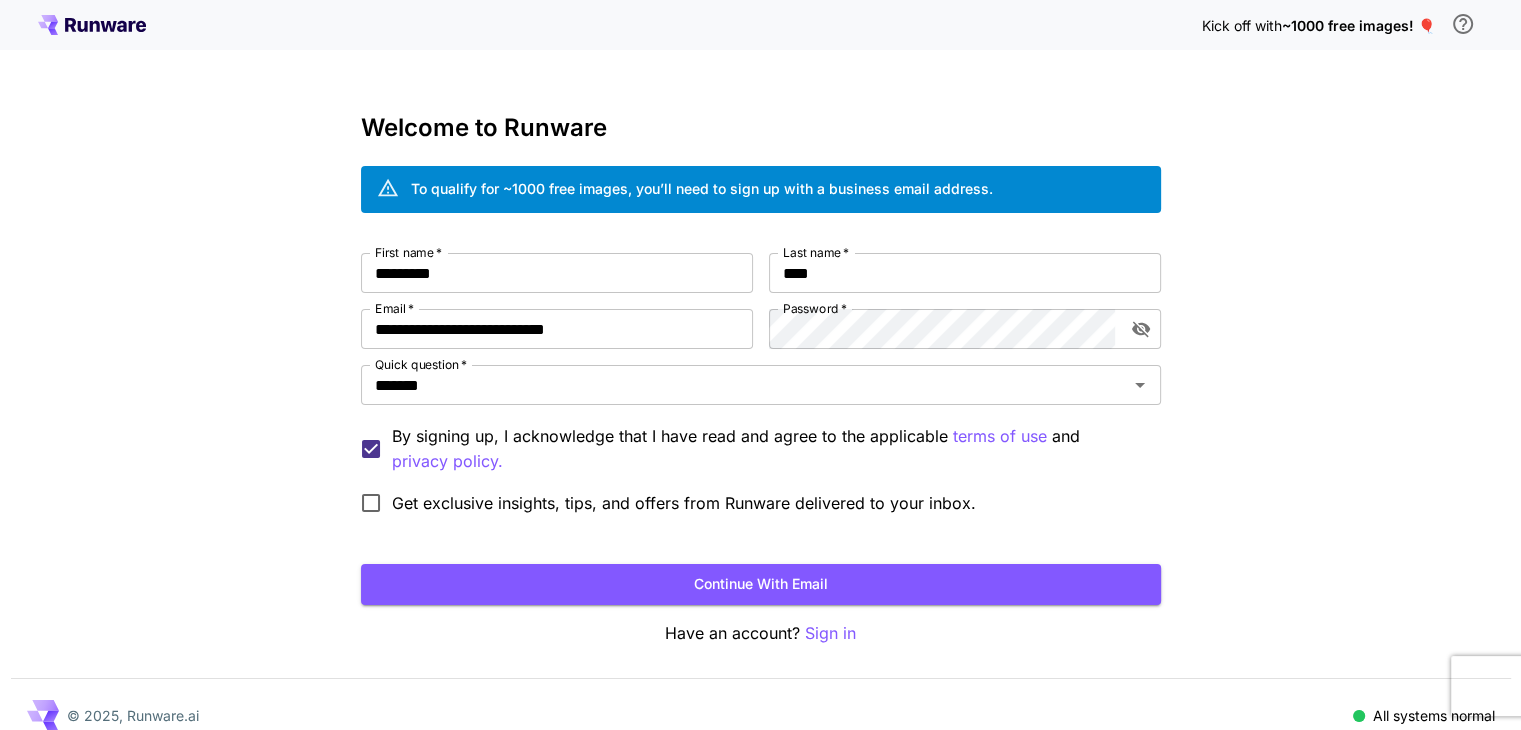 click on "By signing up, I acknowledge that I have read and agree to the applicable   terms of use     and   privacy policy." at bounding box center (768, 449) 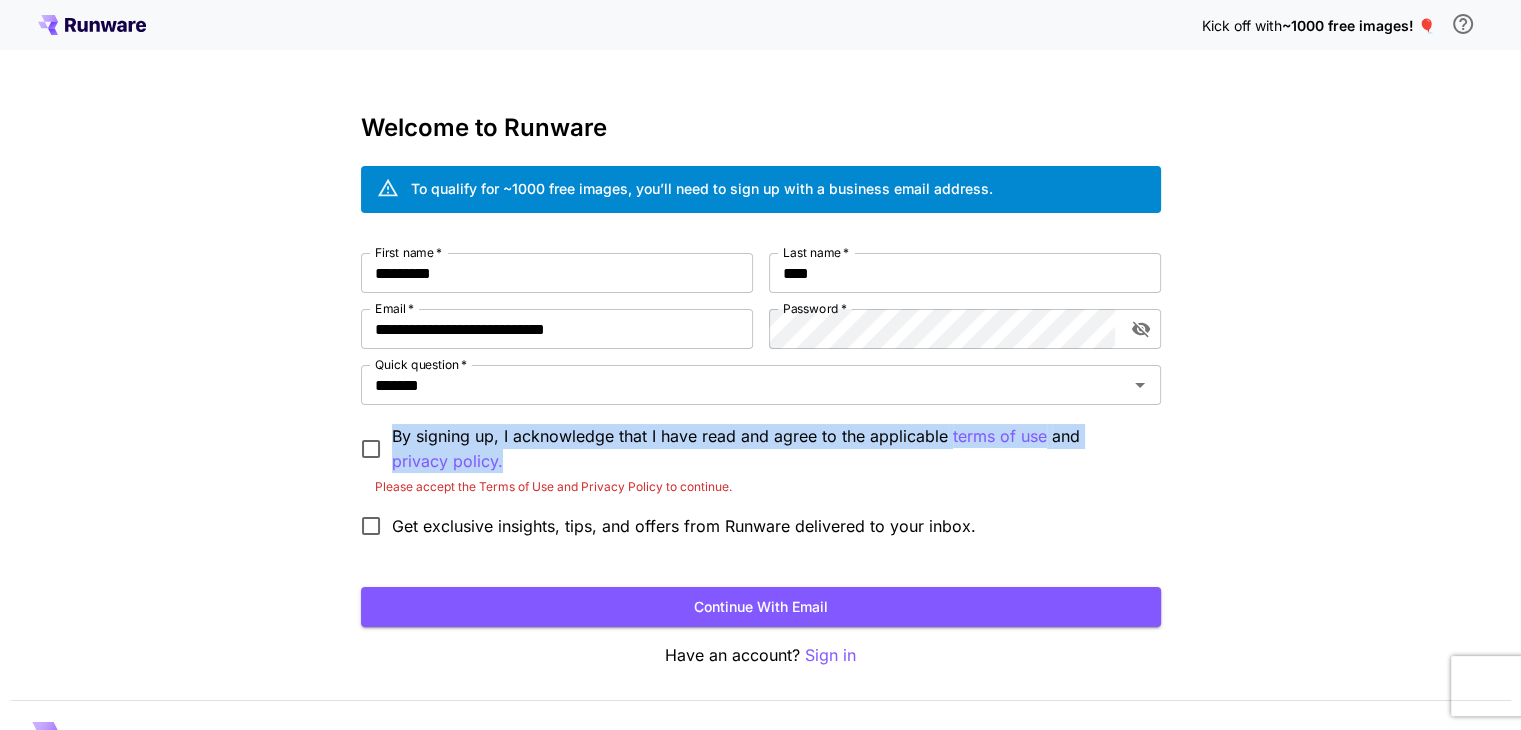 drag, startPoint x: 707, startPoint y: 469, endPoint x: 528, endPoint y: 431, distance: 182.98907 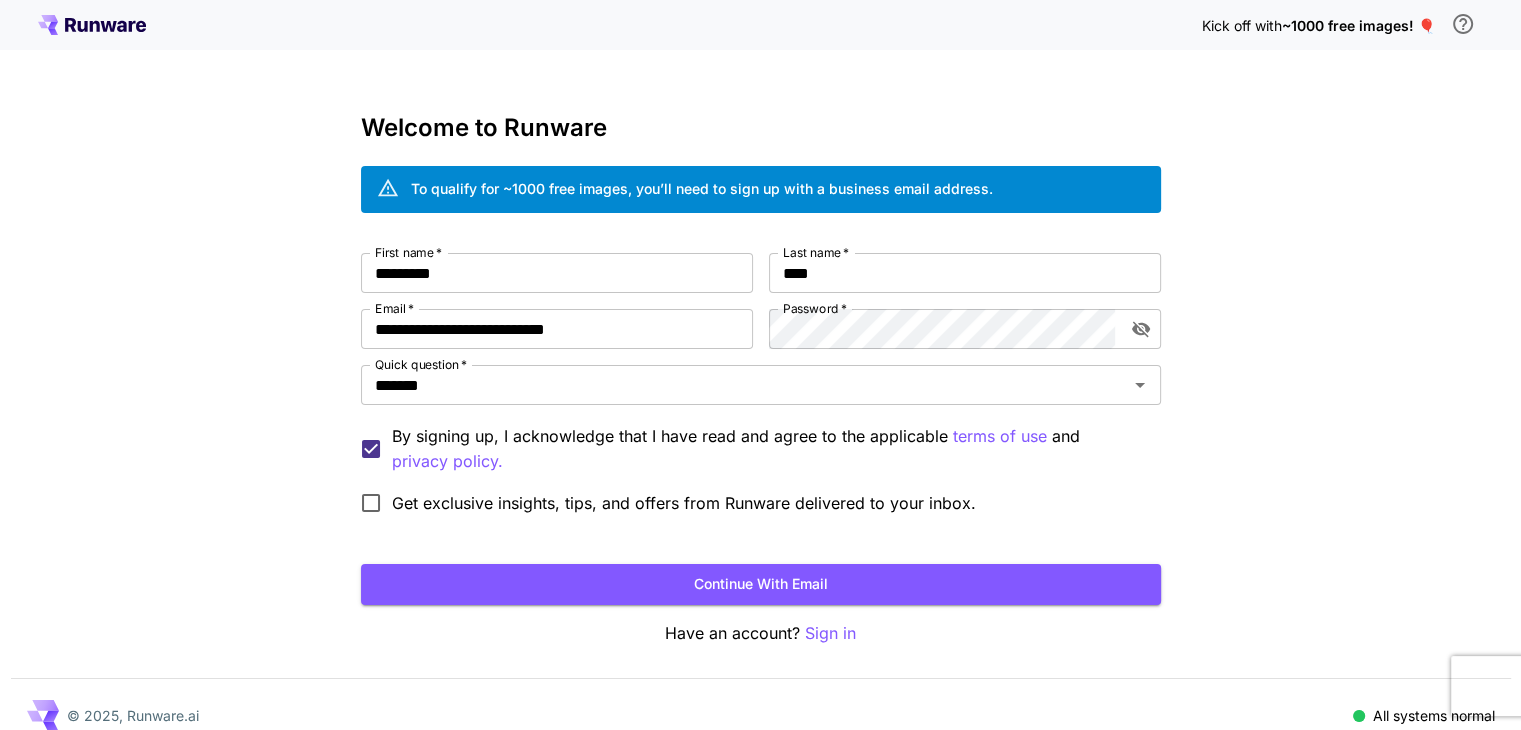 click on "First name   * [FIRST] First name   * Last name   * [LAST] Last name   * [EMAIL] Email   * Password   * Password   * Quick question   * [TEXT] Quick question   * By signing up, I acknowledge that I have read and agree to the applicable   terms of use     and   privacy policy.   Get exclusive insights, tips, and offers from Runware delivered to your inbox. Continue with email" at bounding box center (761, 429) 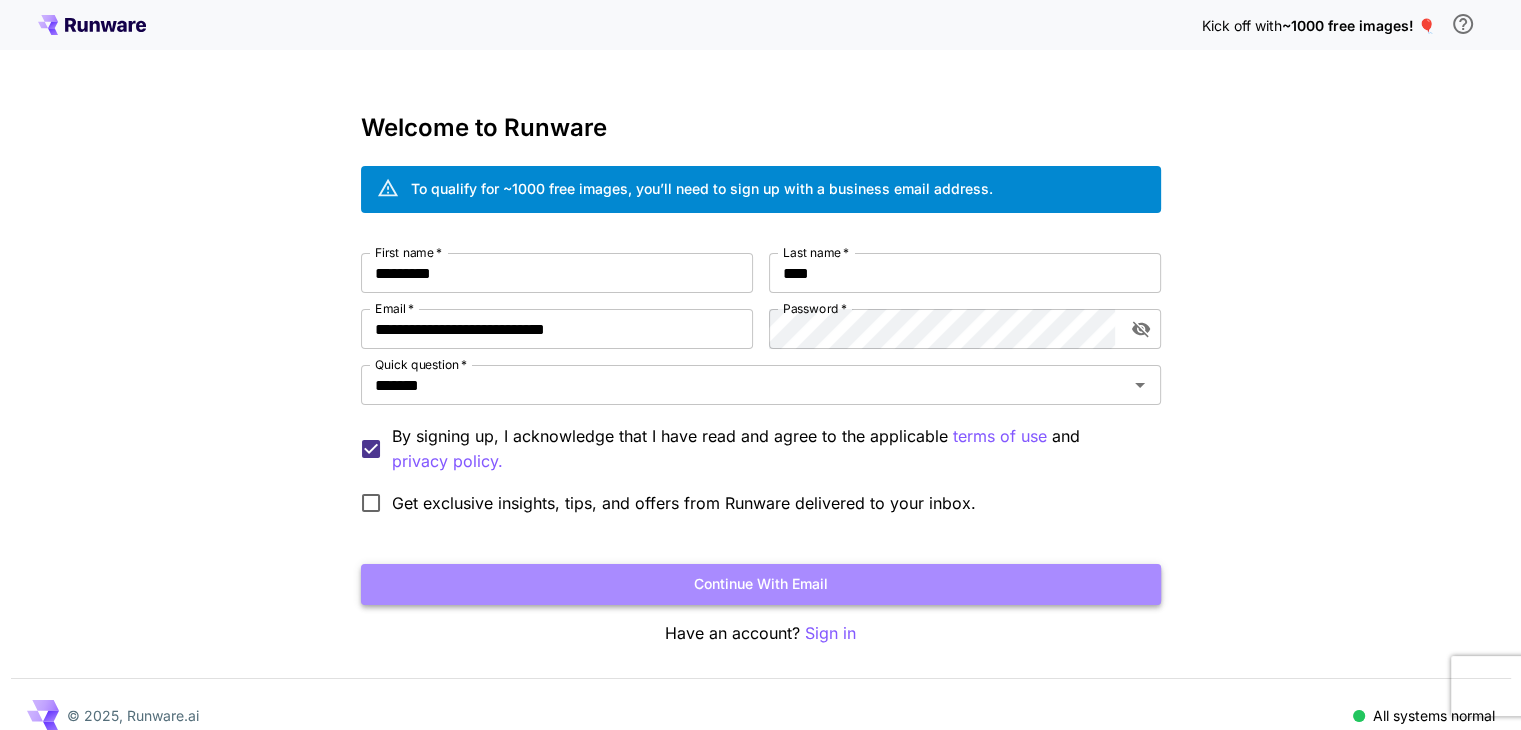 click on "Continue with email" at bounding box center [761, 584] 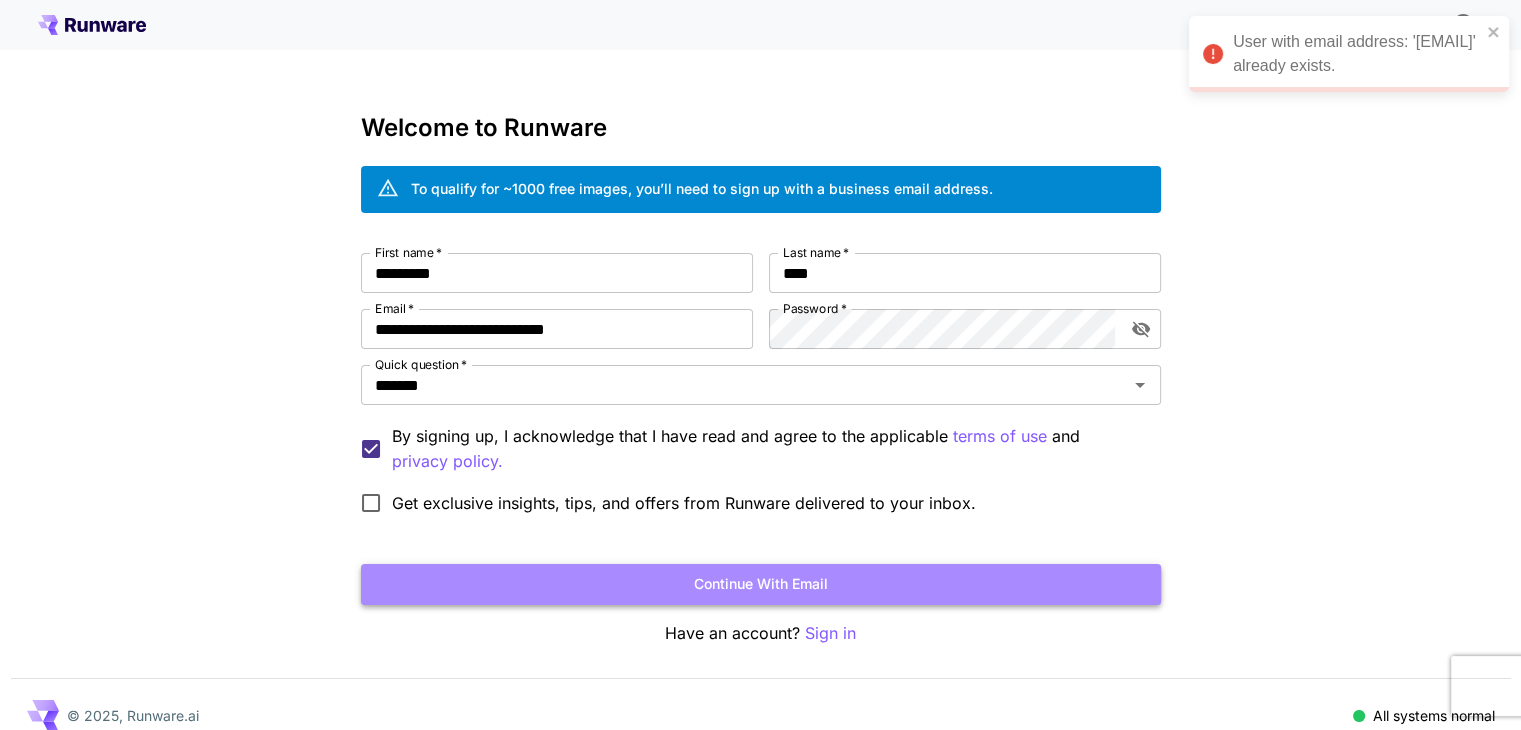 click on "Continue with email" at bounding box center [761, 584] 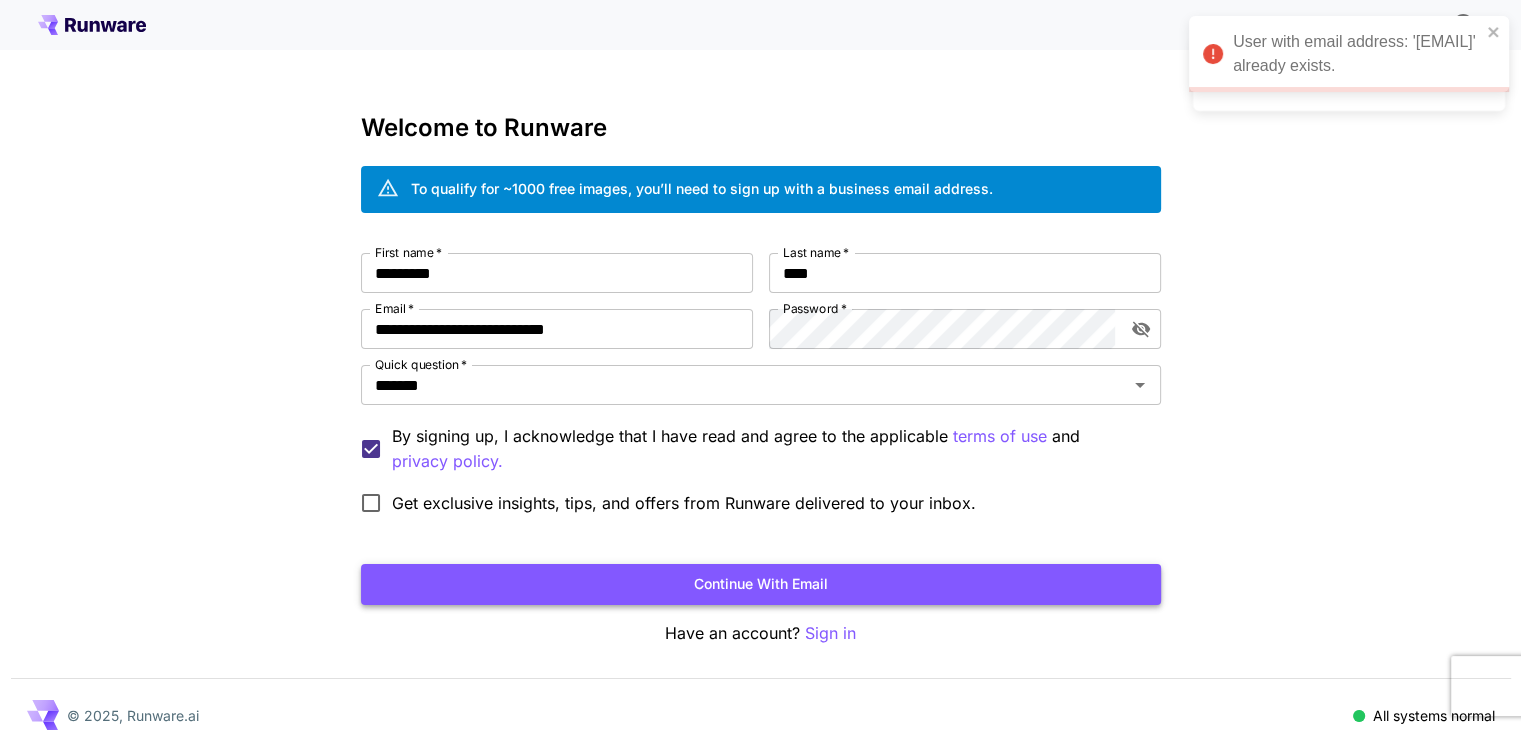 scroll, scrollTop: 22, scrollLeft: 0, axis: vertical 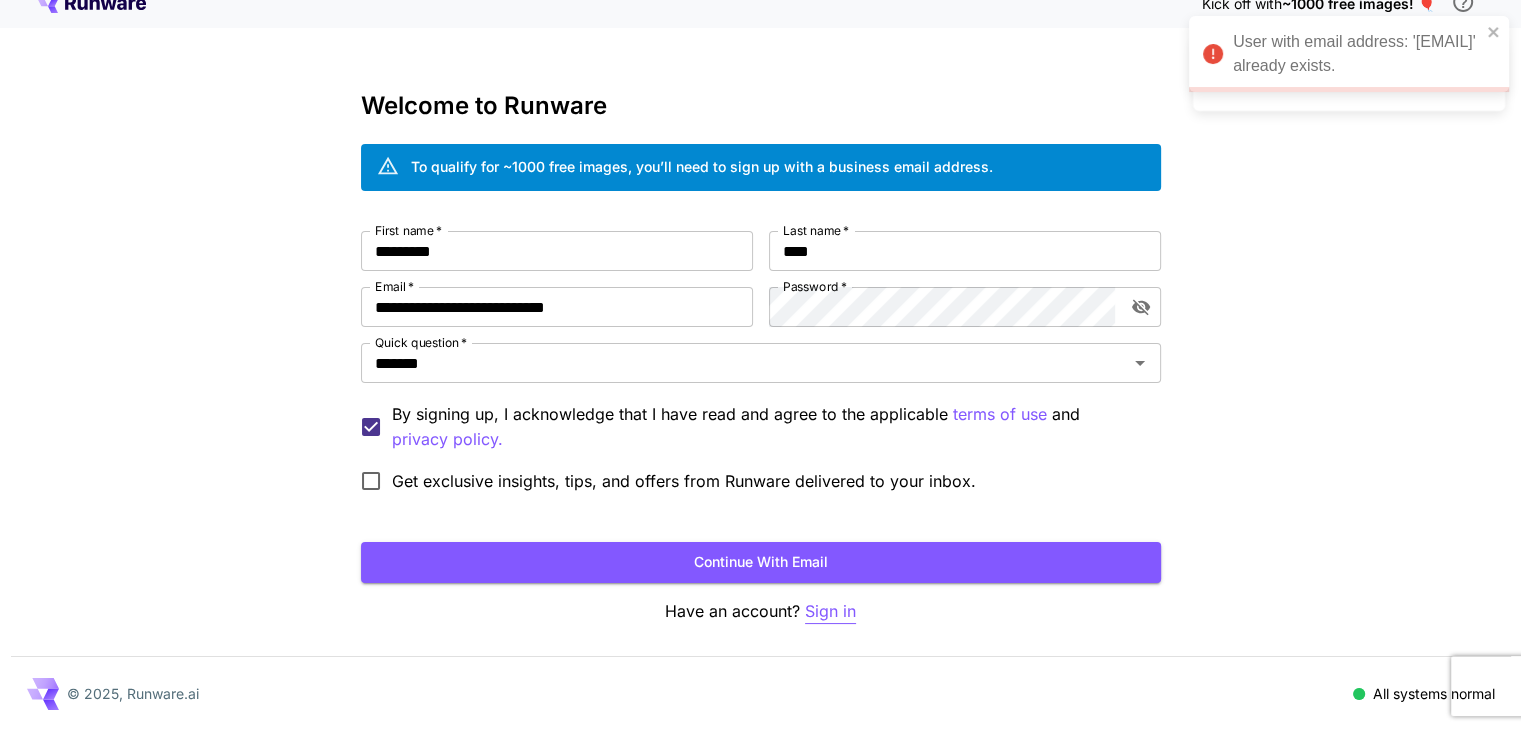 click on "Sign in" at bounding box center [830, 611] 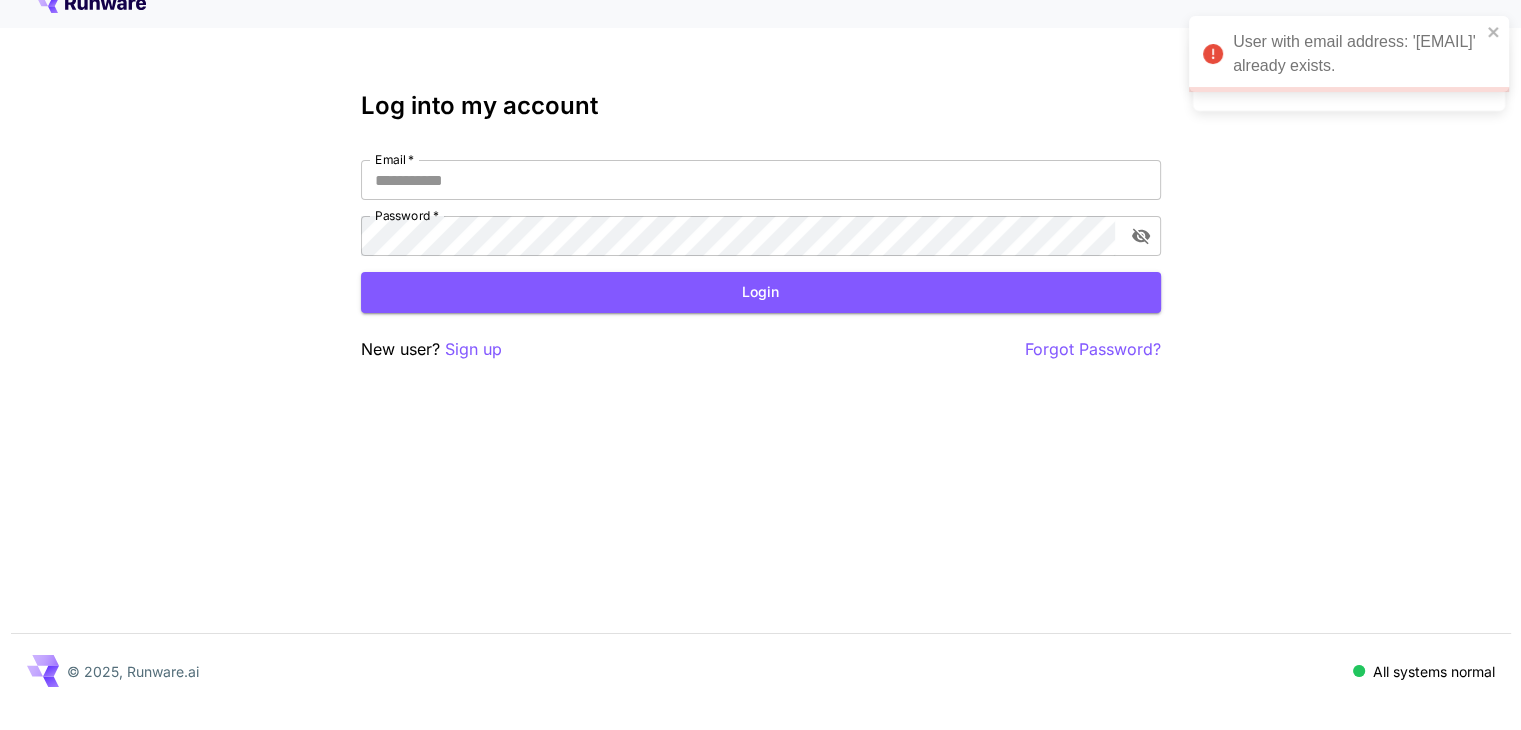 scroll, scrollTop: 0, scrollLeft: 0, axis: both 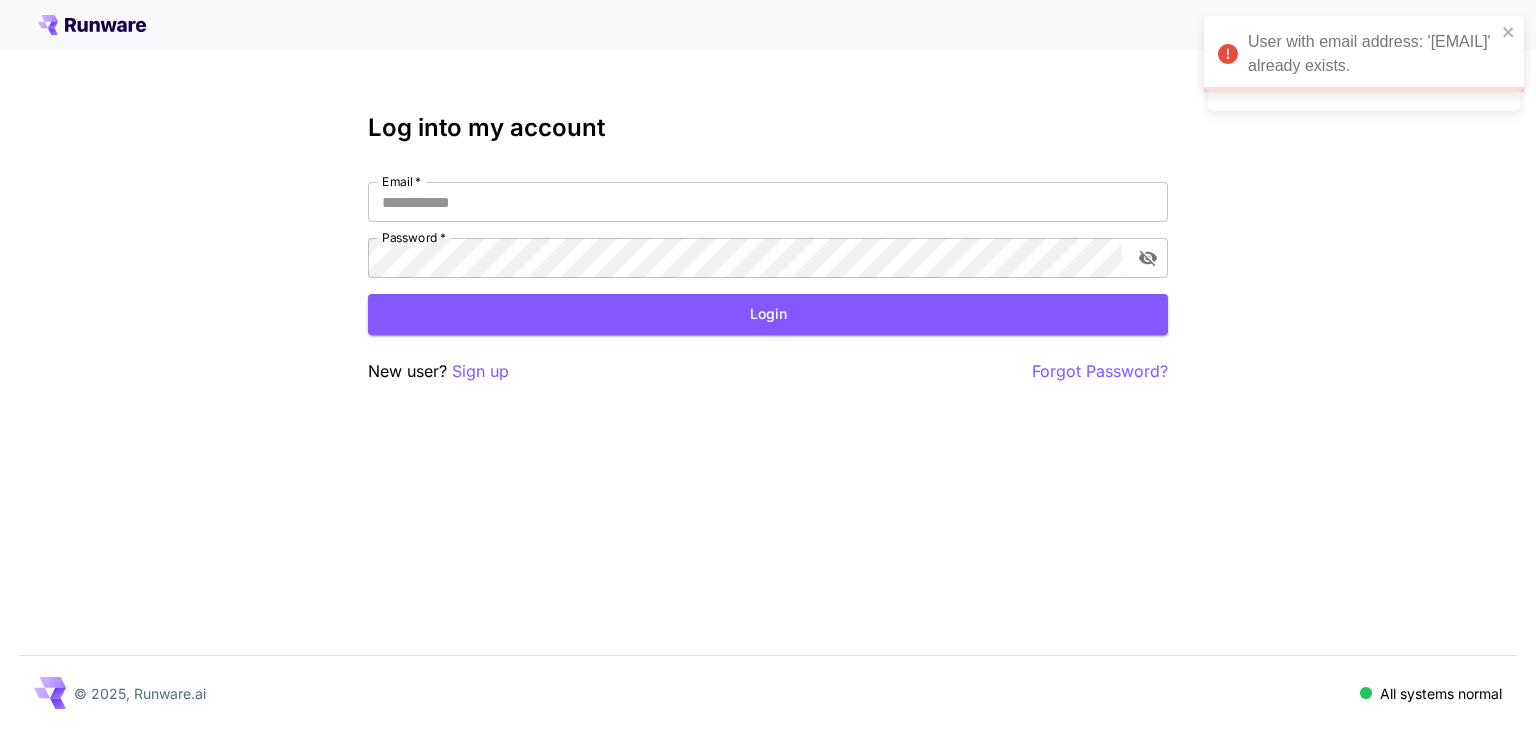 click on "Email   * Email   * Password   * Password   *" at bounding box center [768, 230] 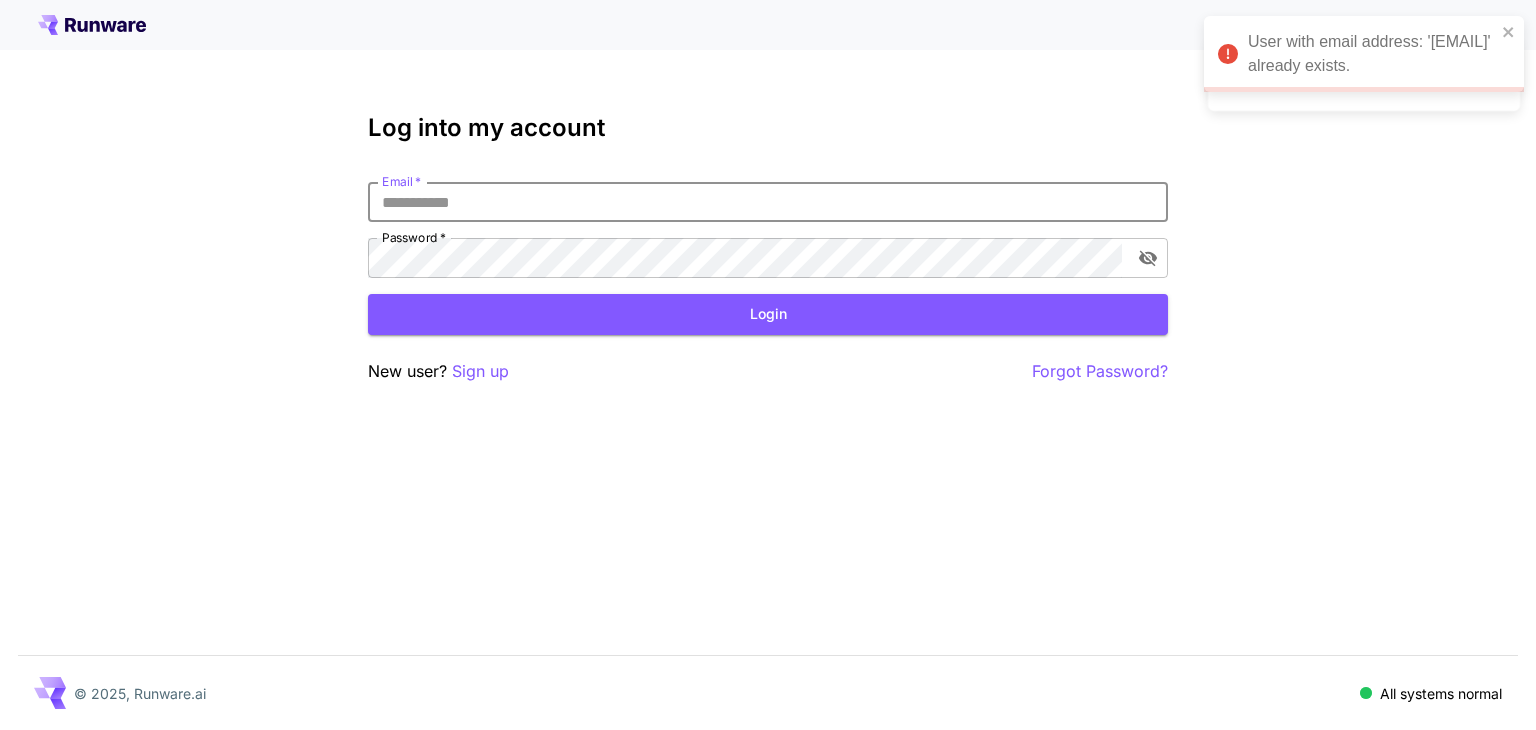 click on "Email   *" at bounding box center [768, 202] 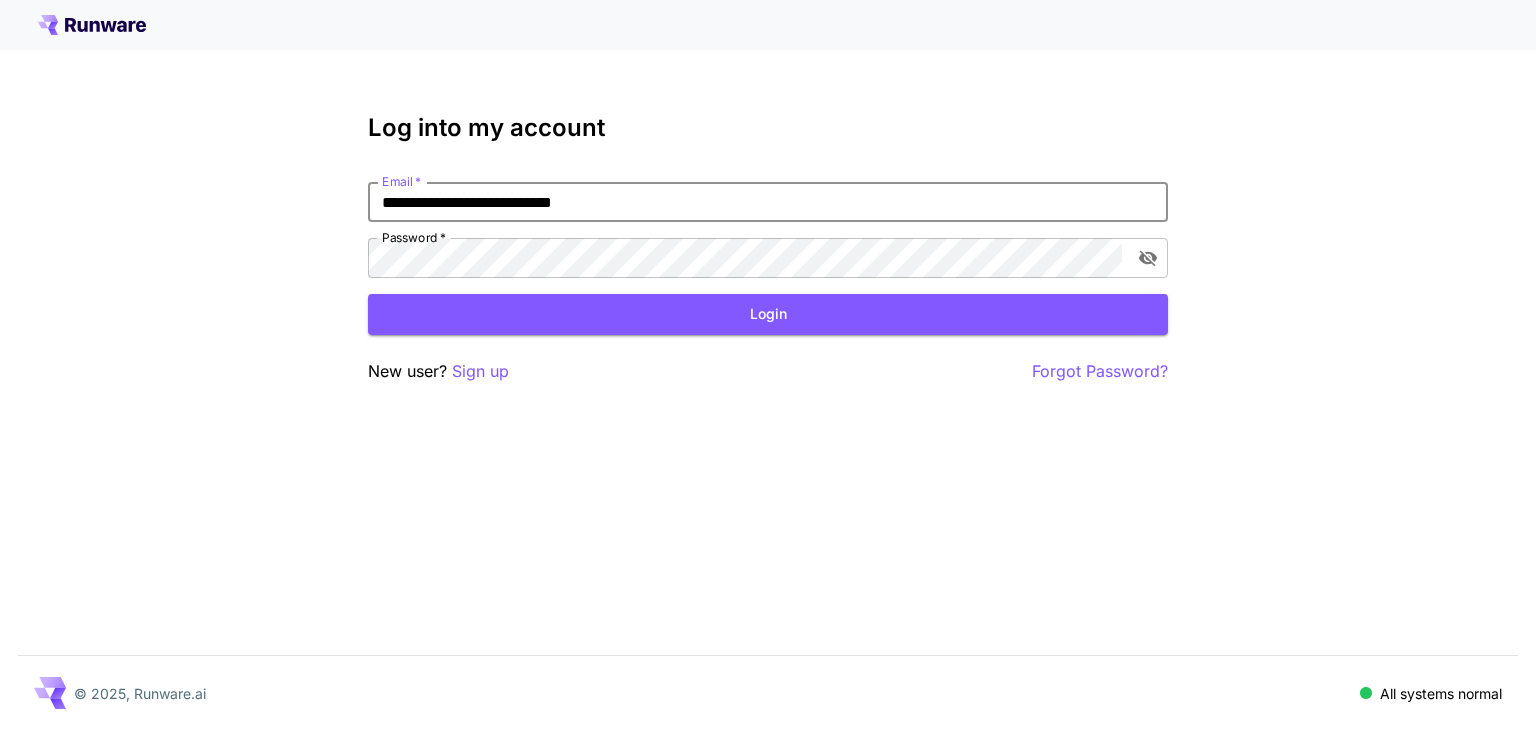 type on "**********" 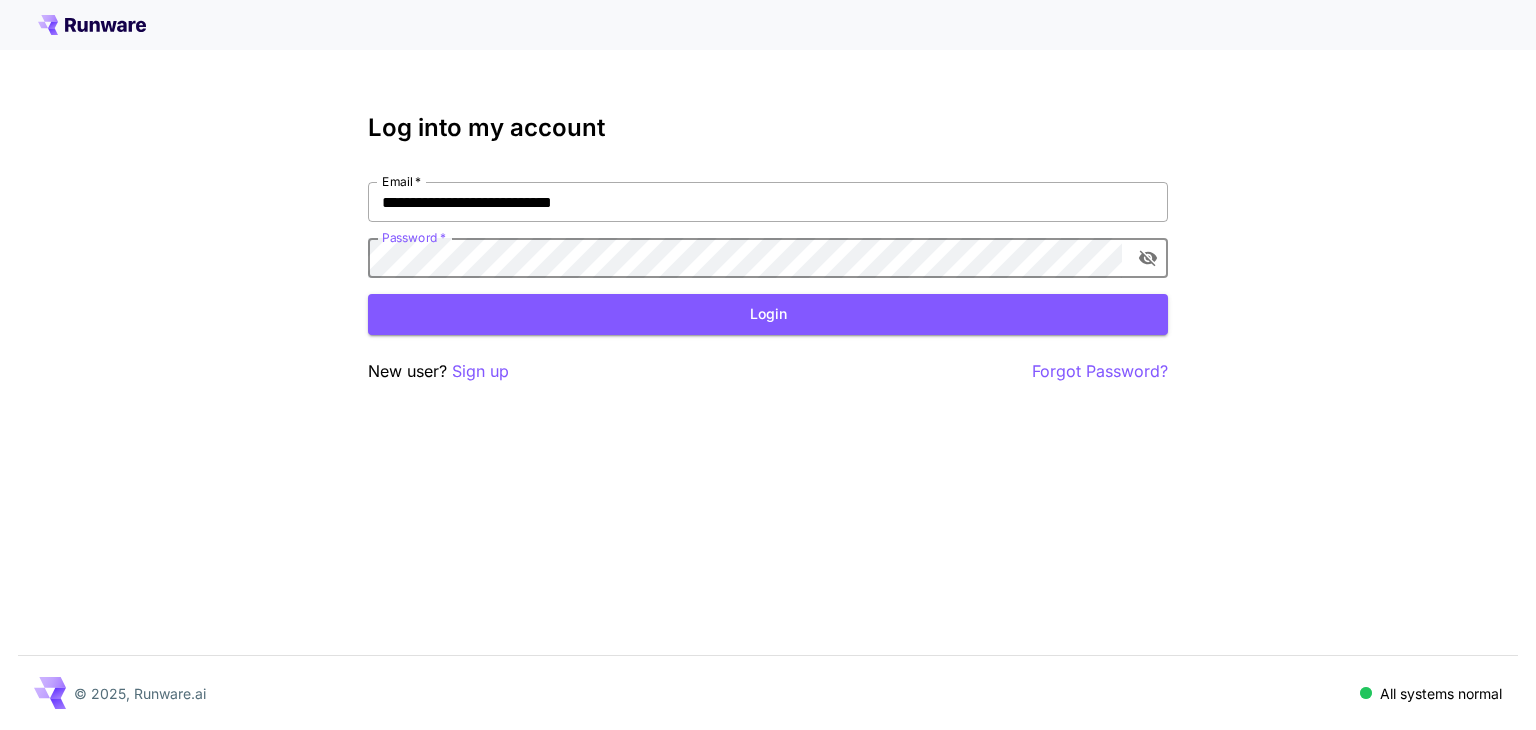 click on "Login" at bounding box center (768, 314) 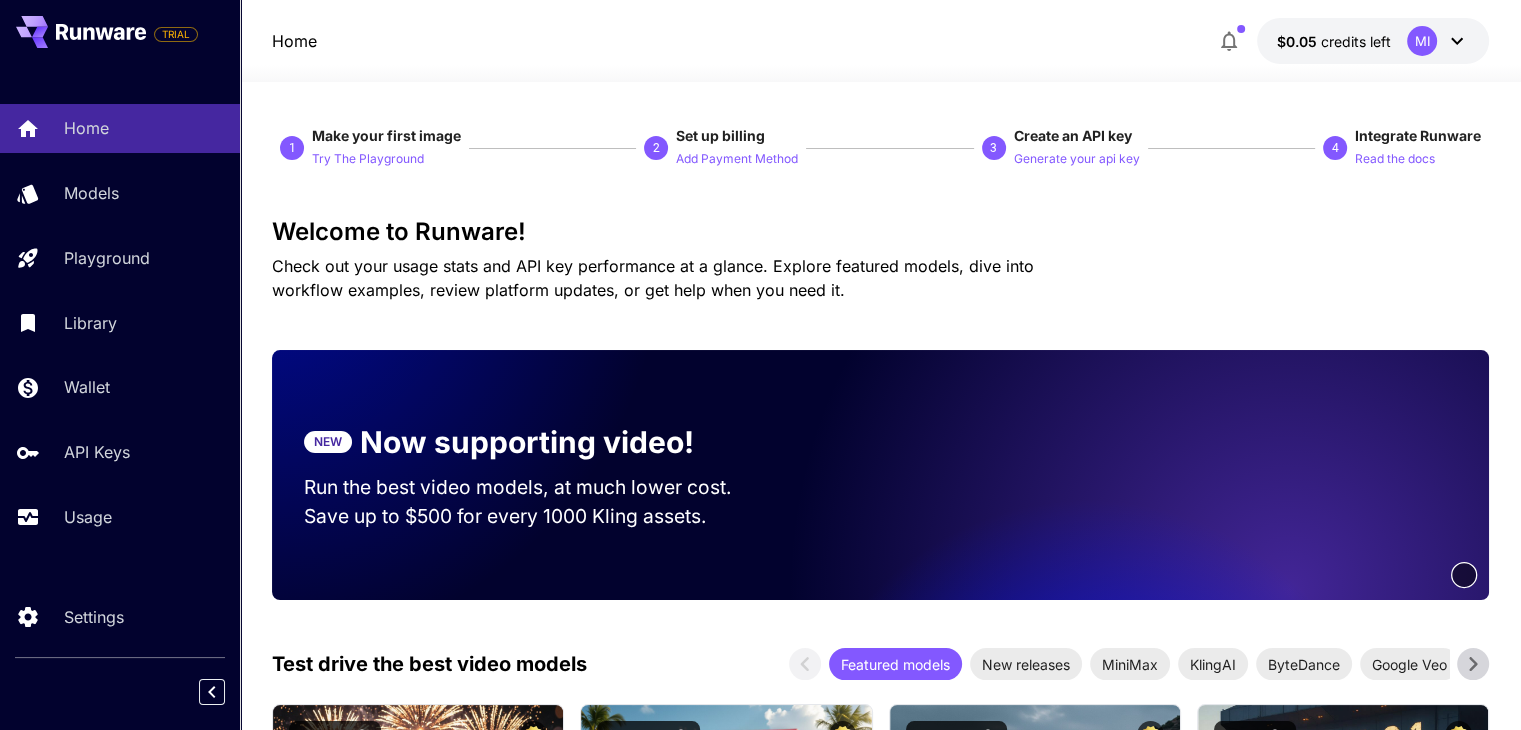 scroll, scrollTop: 0, scrollLeft: 0, axis: both 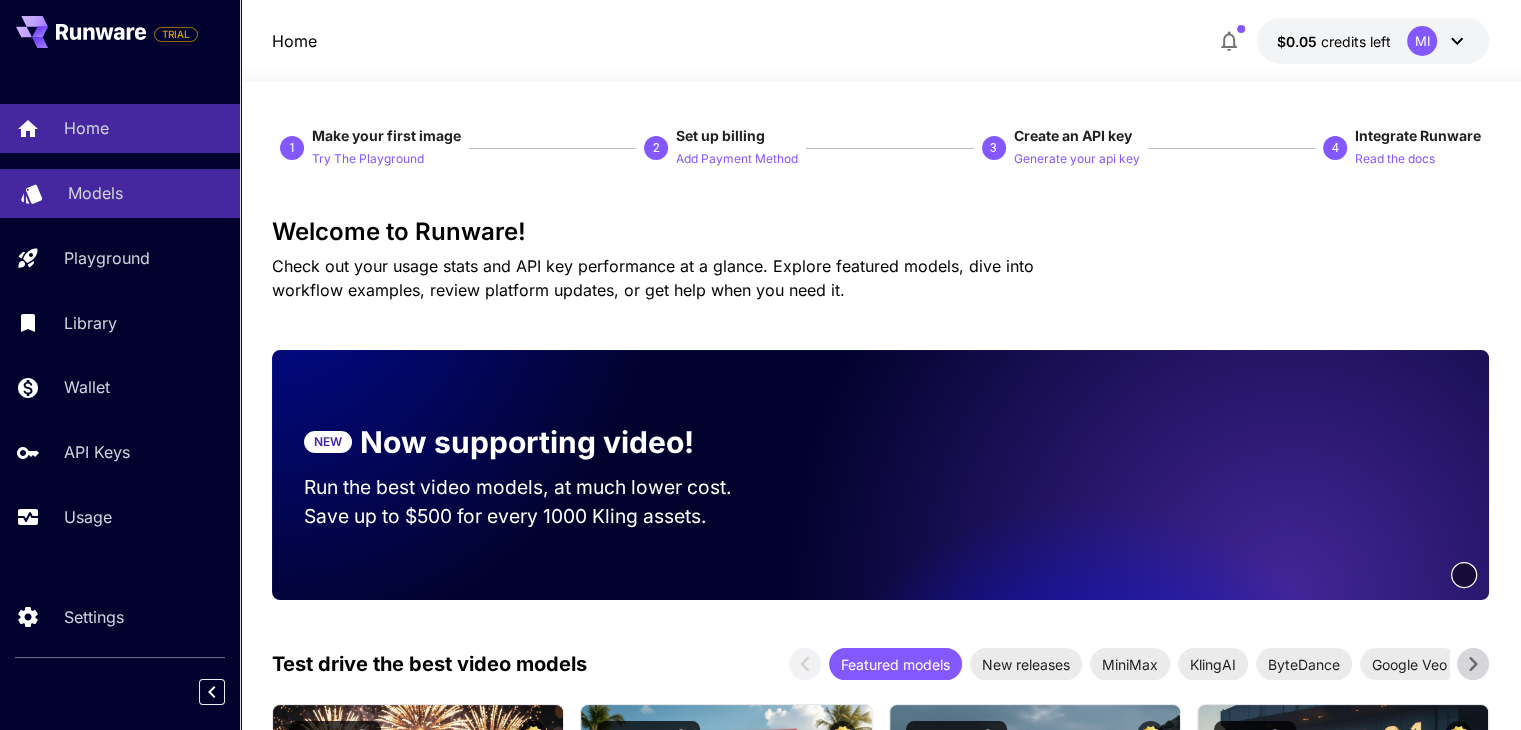 click on "Models" at bounding box center [120, 193] 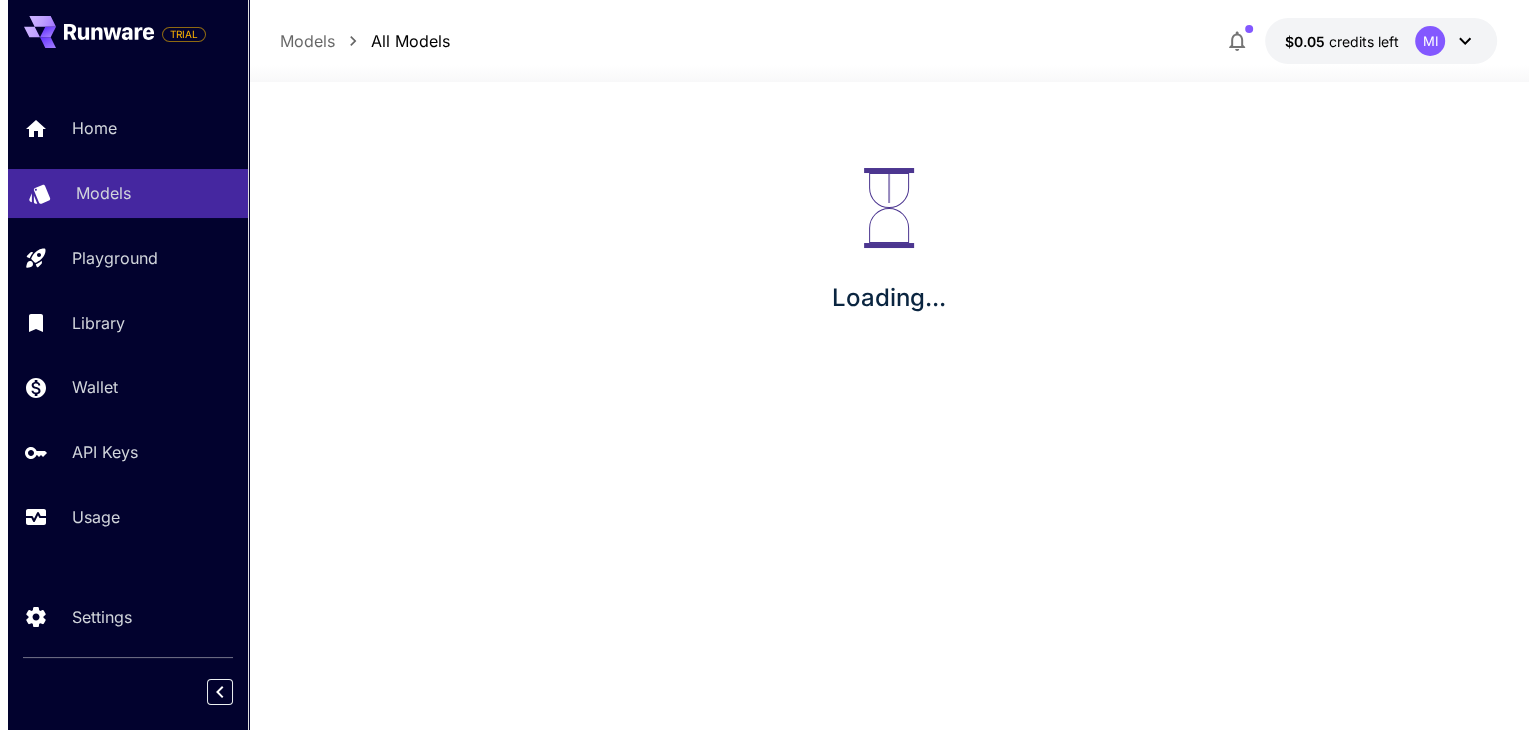 scroll, scrollTop: 0, scrollLeft: 0, axis: both 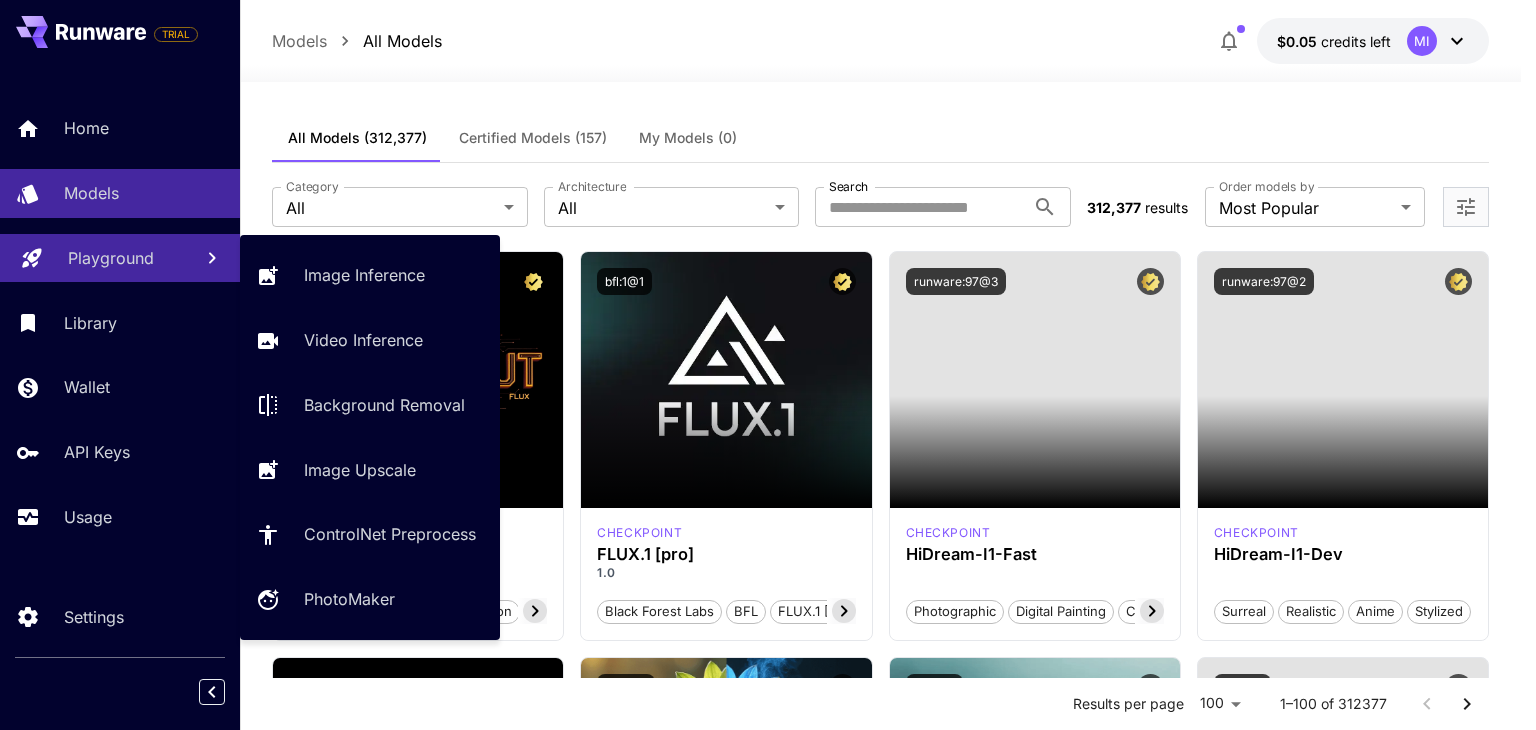 click on "Playground" at bounding box center [111, 258] 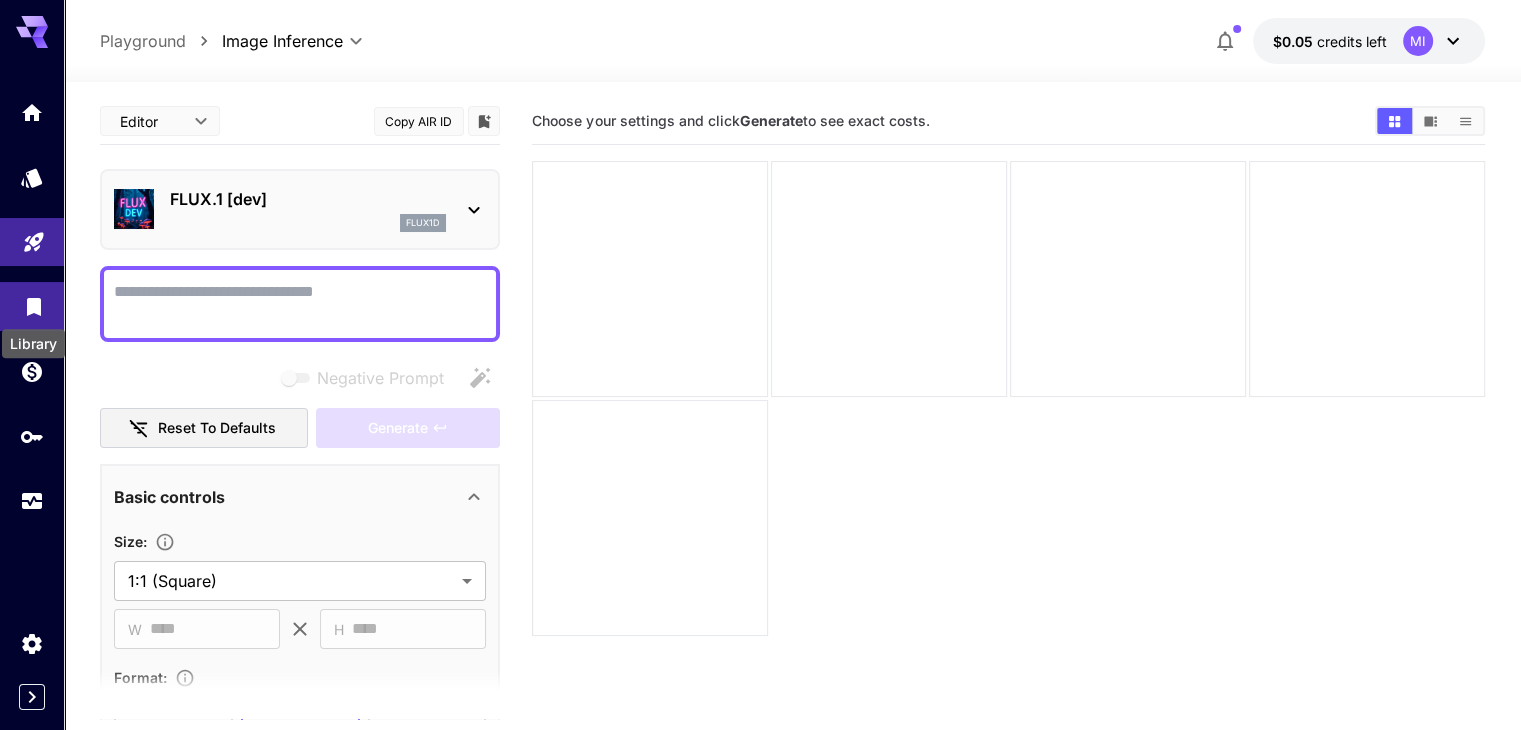 click 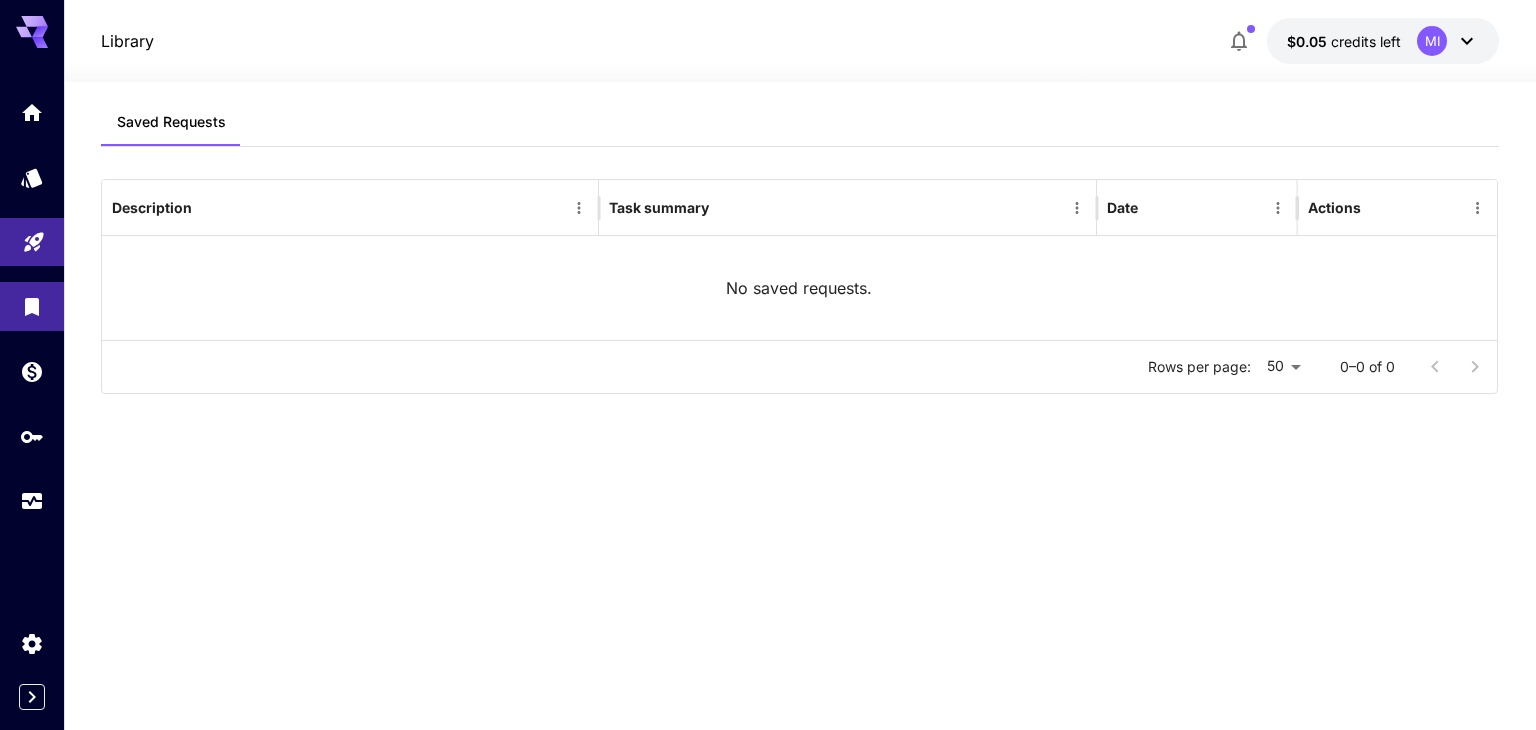 click at bounding box center (32, 306) 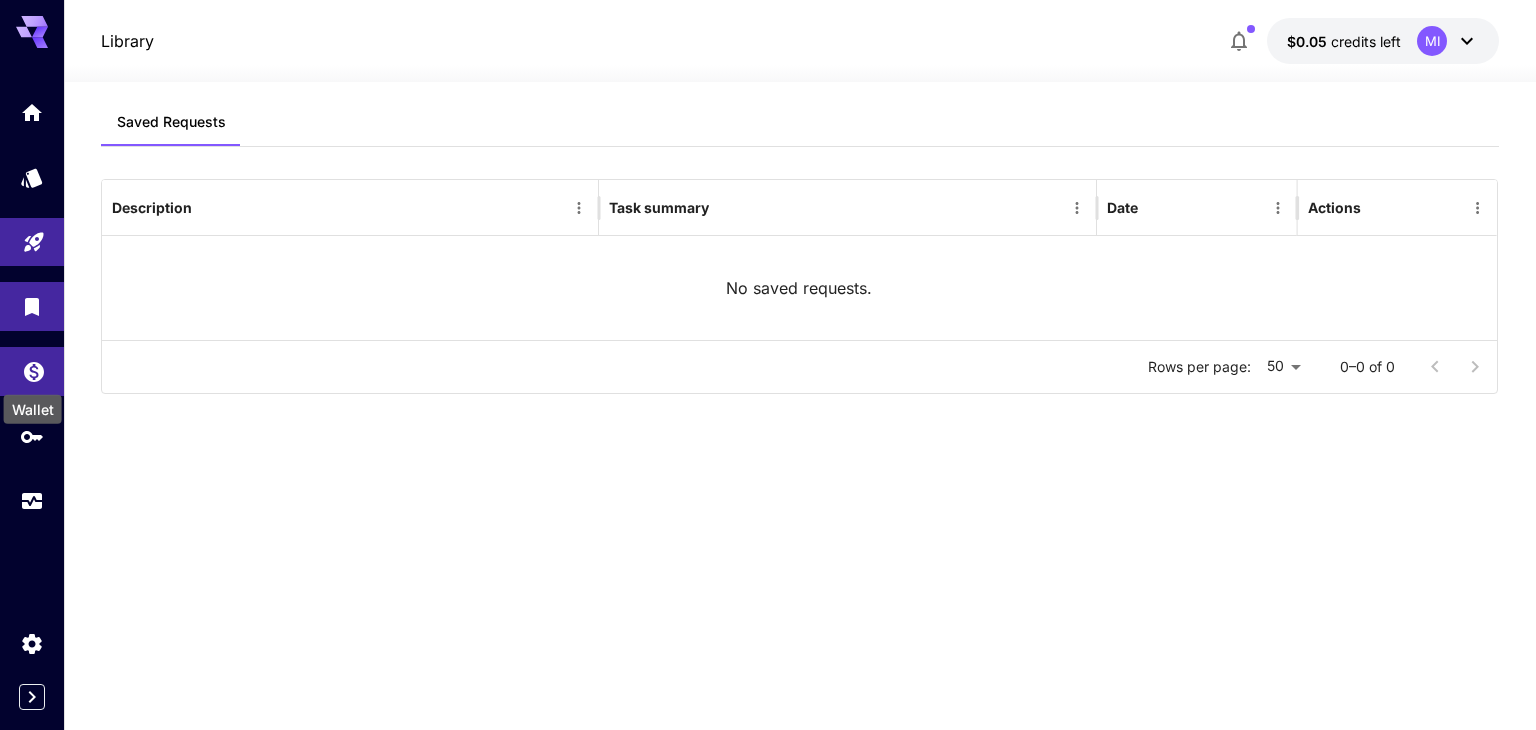 click 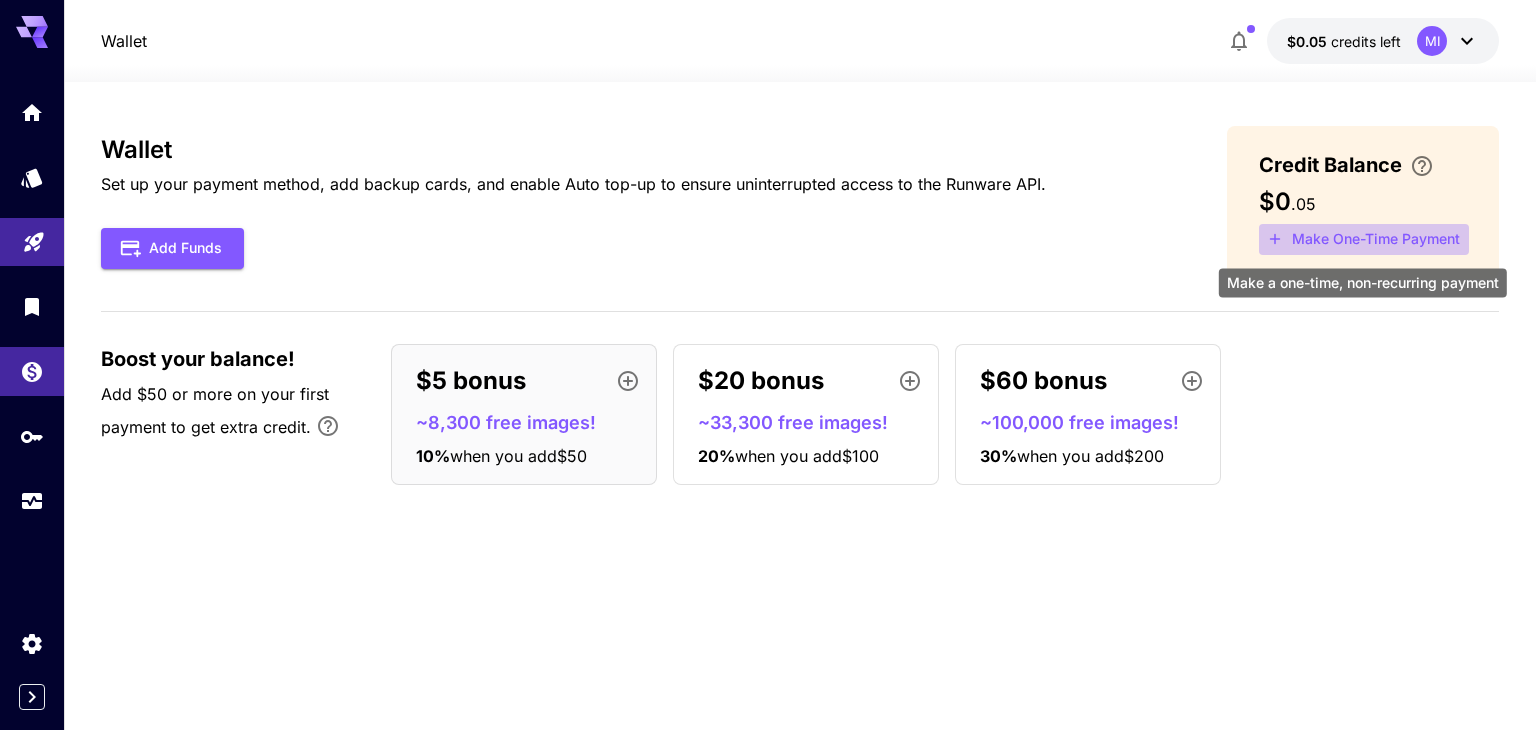 click on "Make One-Time Payment" at bounding box center (1364, 239) 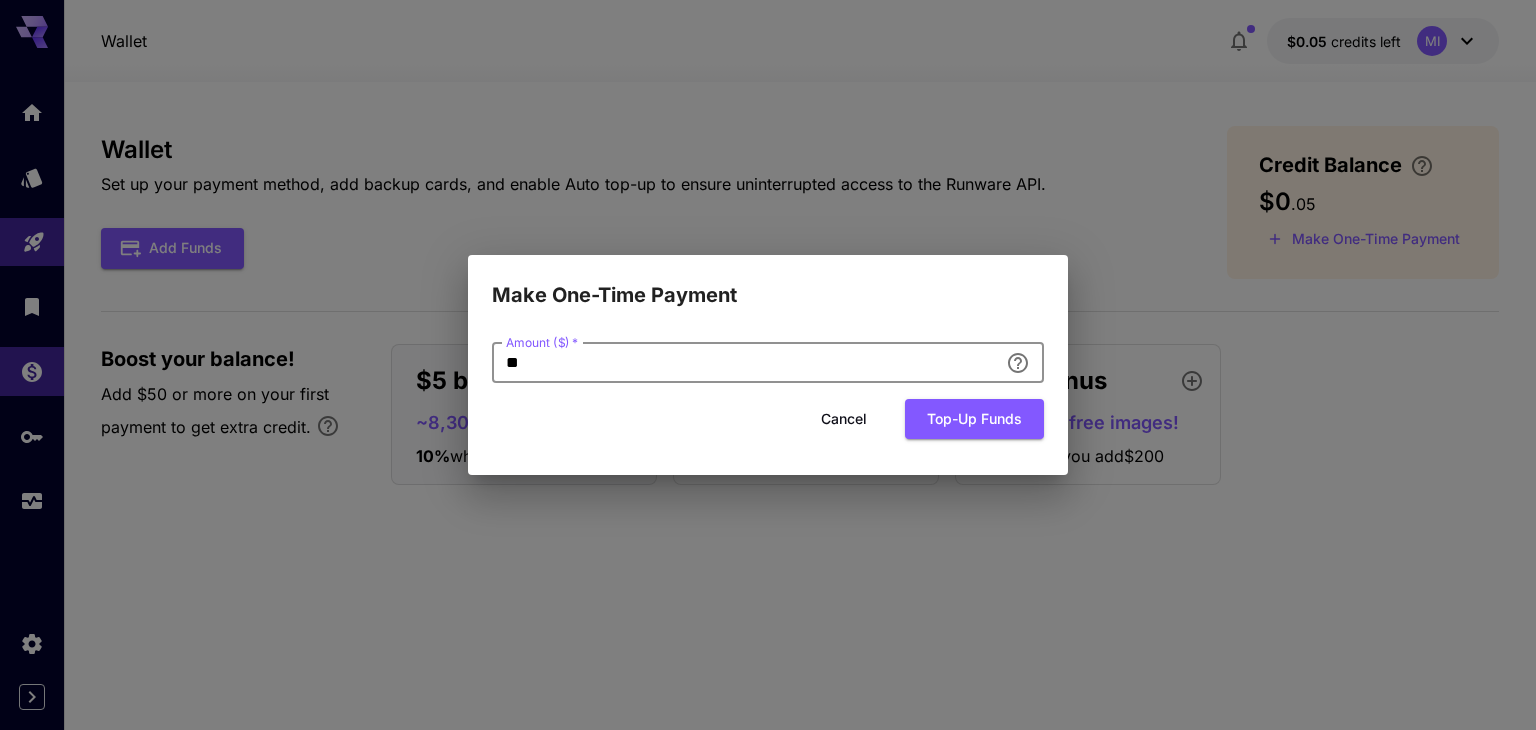 click on "**" at bounding box center [745, 363] 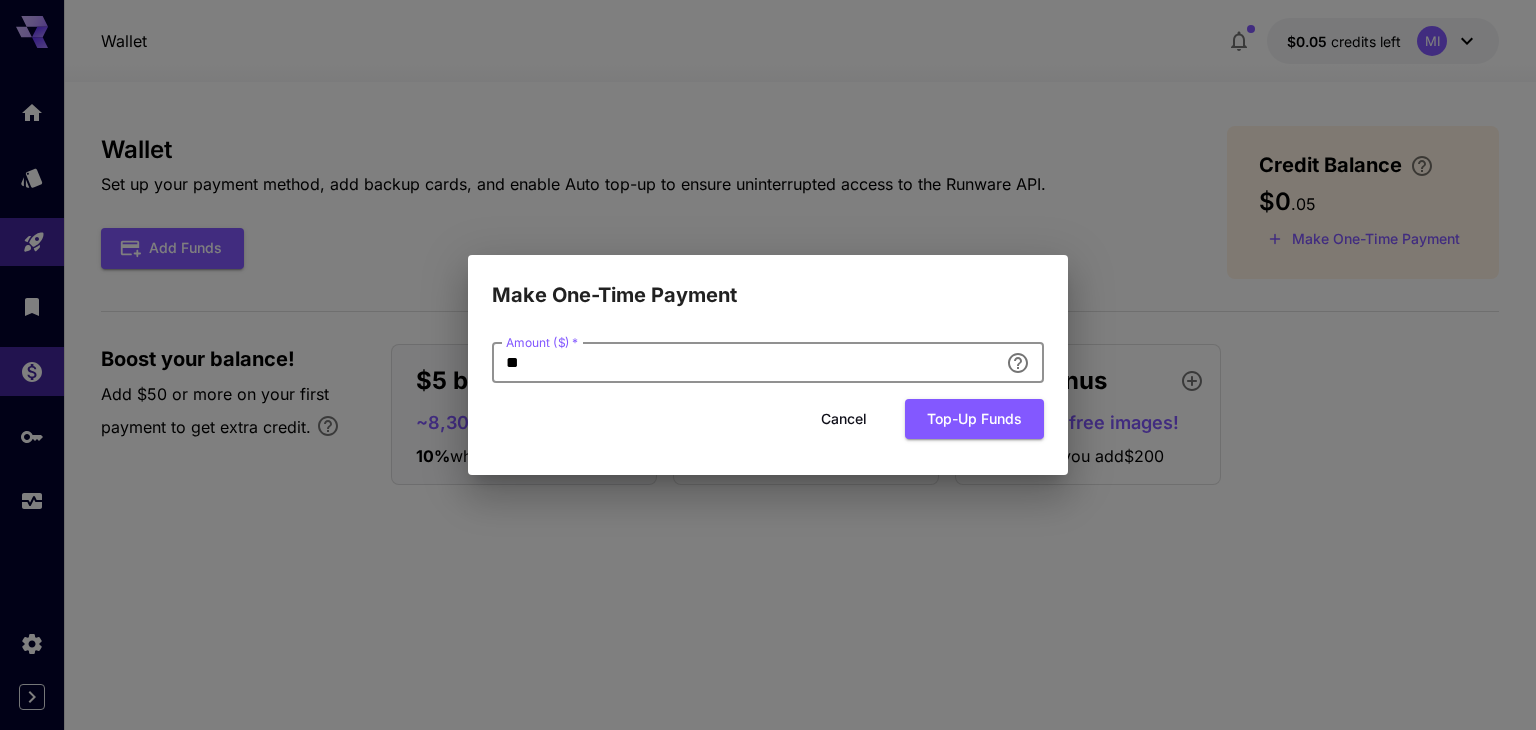 click on "**" at bounding box center (745, 363) 